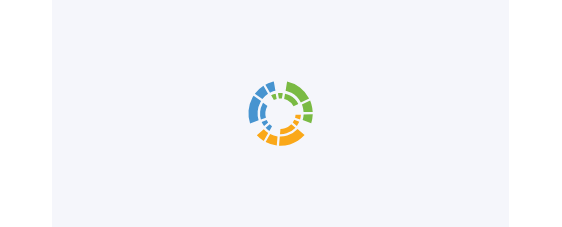 scroll, scrollTop: 0, scrollLeft: 0, axis: both 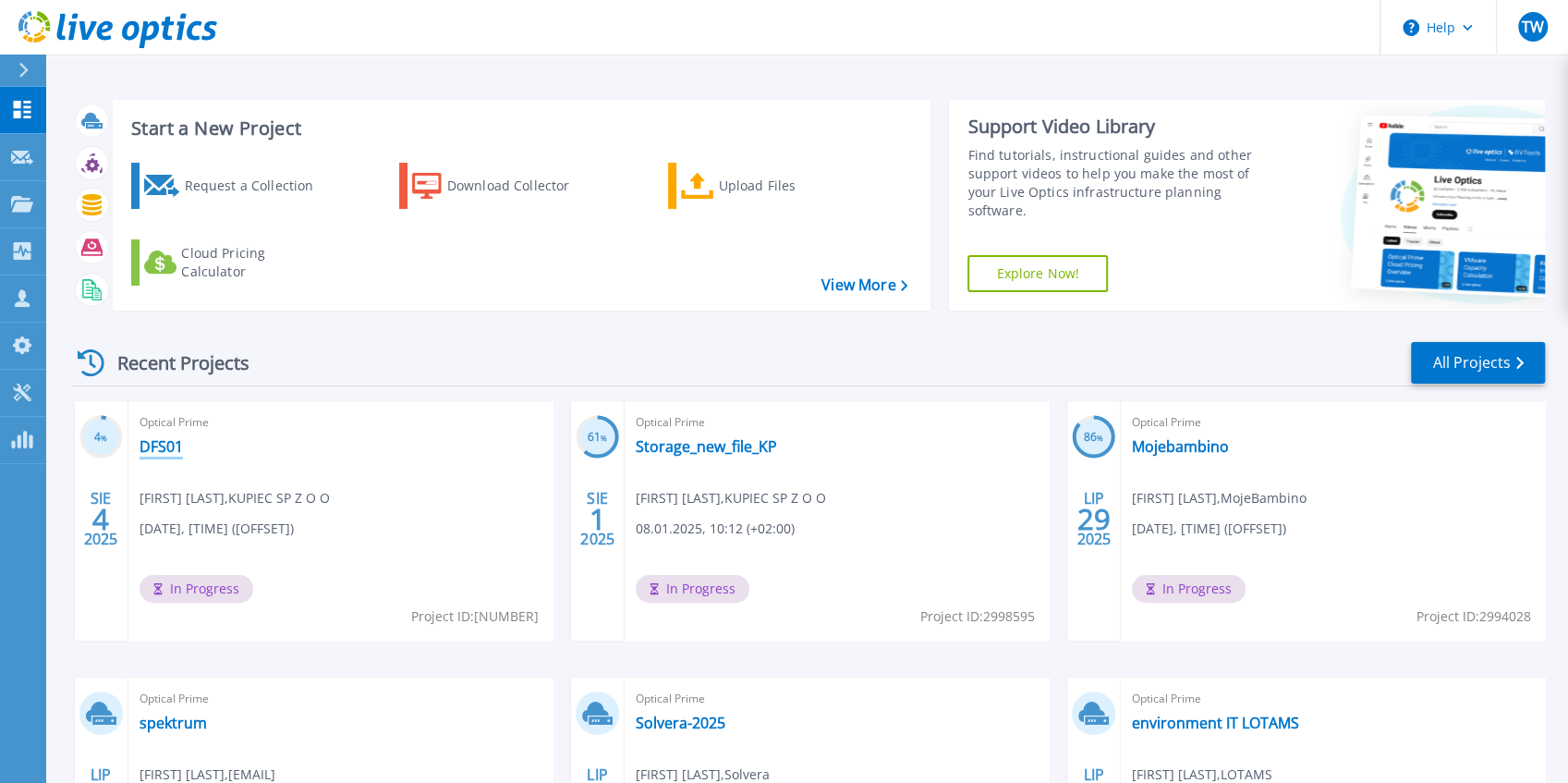 click on "DFS01" at bounding box center (161, 447) 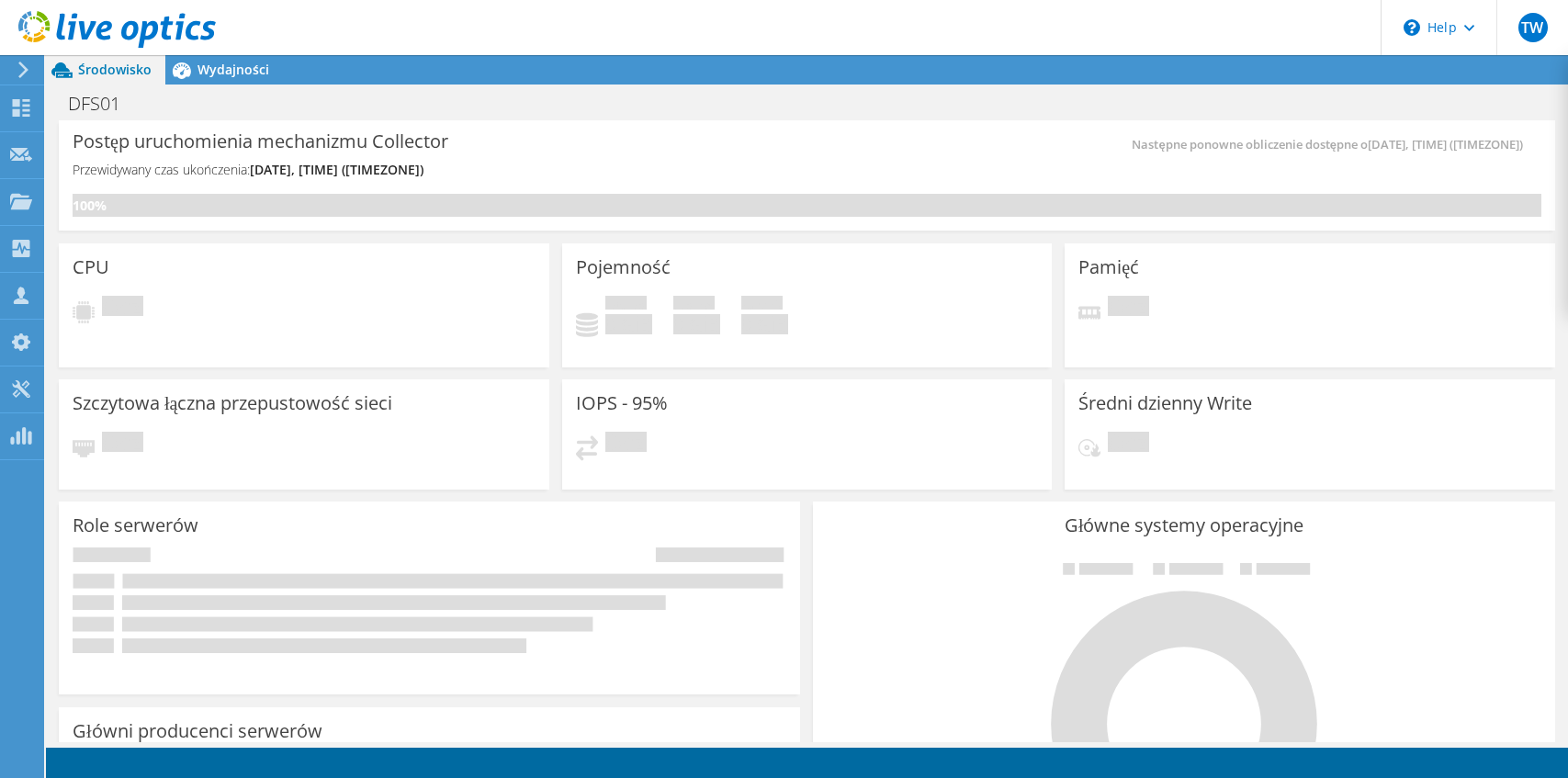 scroll, scrollTop: 0, scrollLeft: 0, axis: both 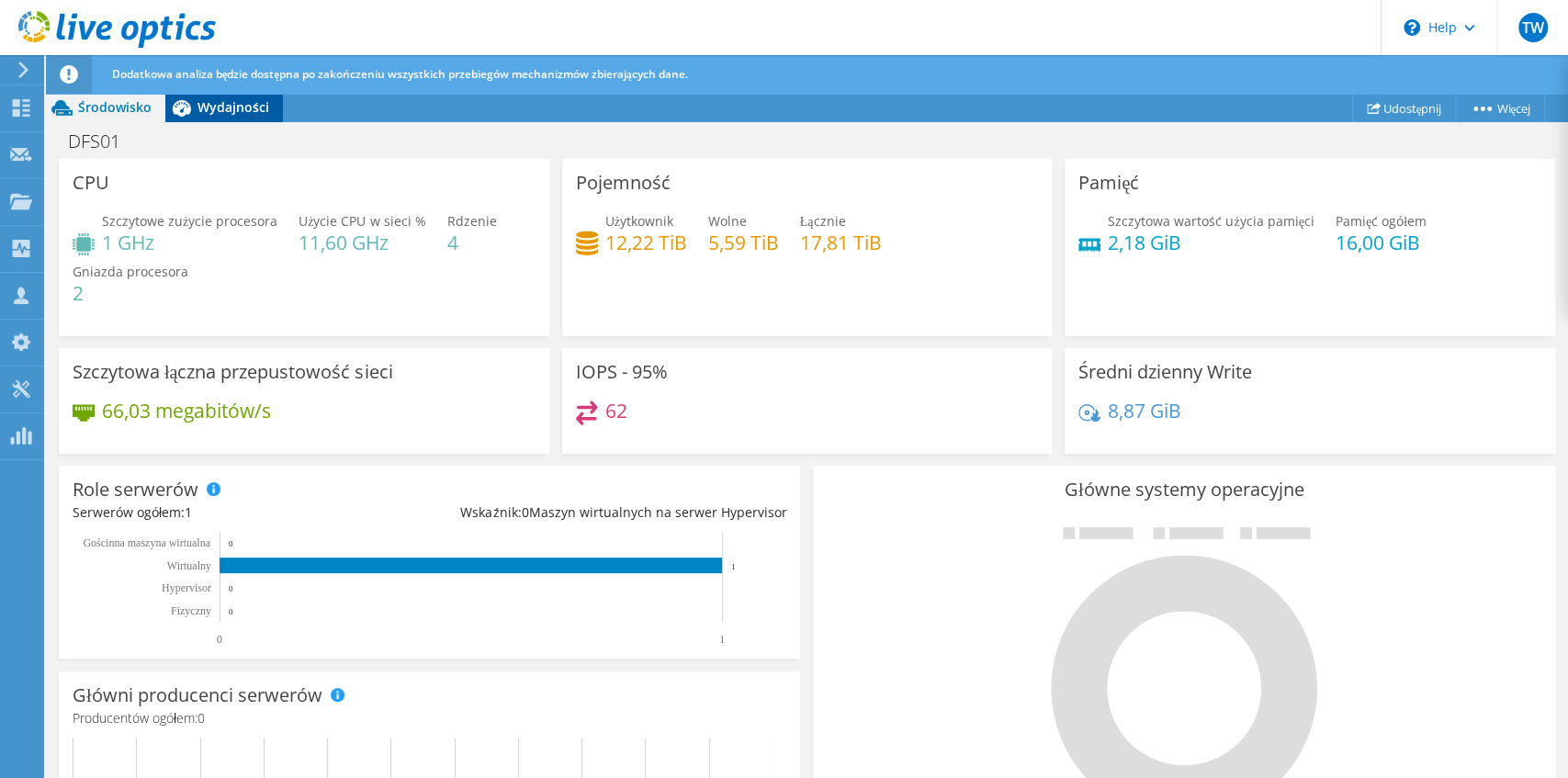 click on "Wydajności" at bounding box center [233, 107] 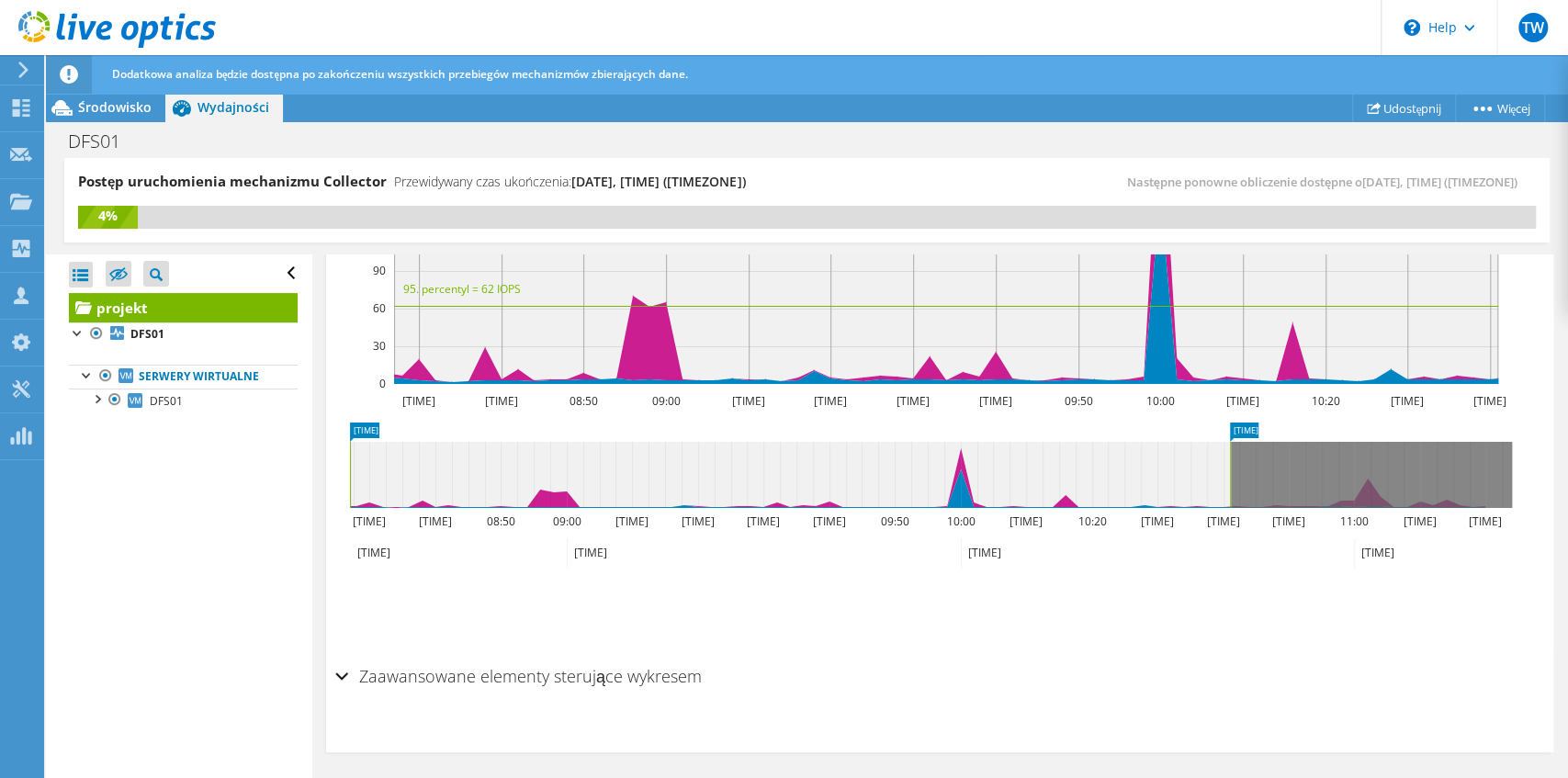 scroll, scrollTop: 0, scrollLeft: 0, axis: both 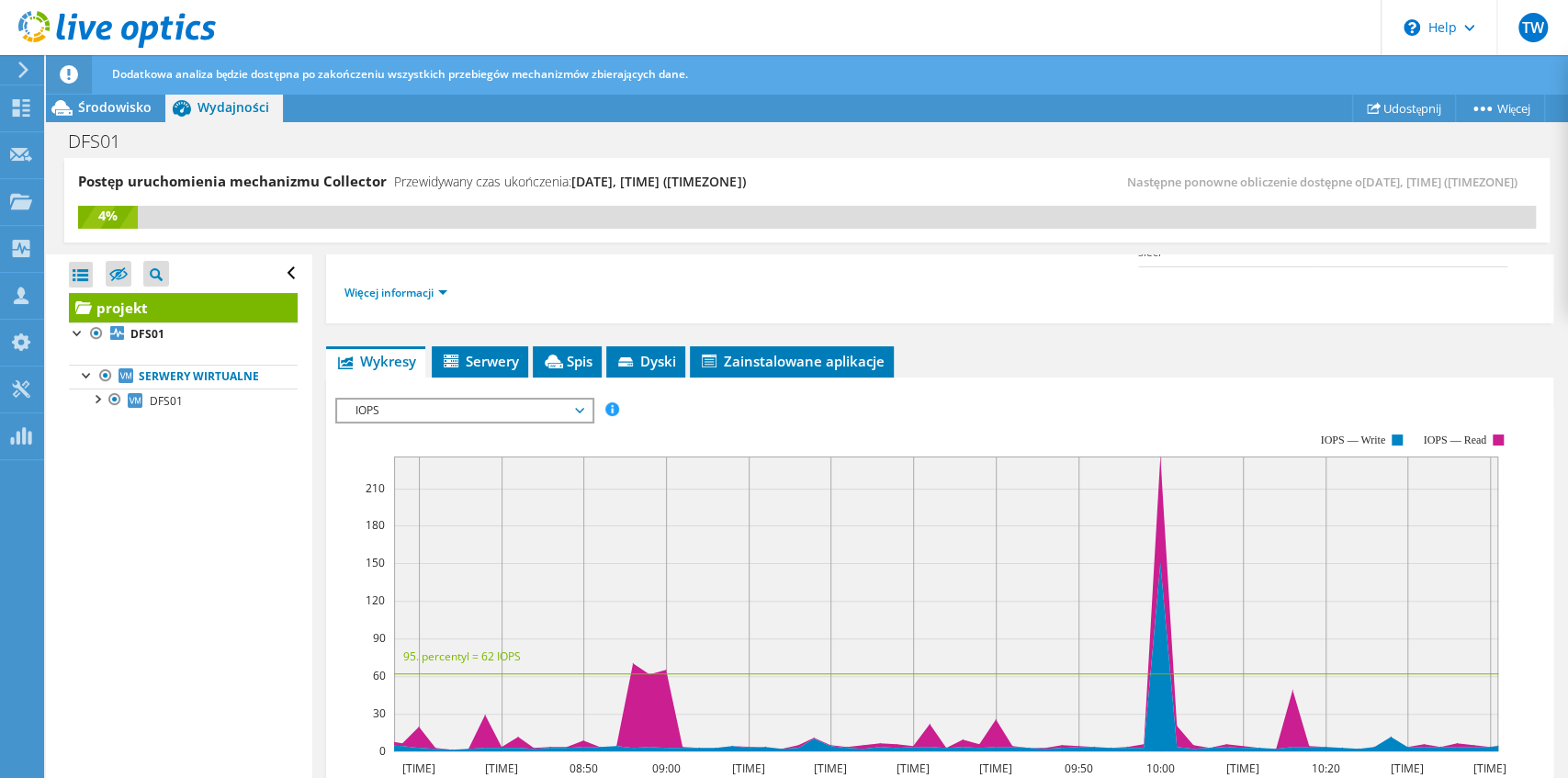 click on "IOPS" at bounding box center (464, 411) 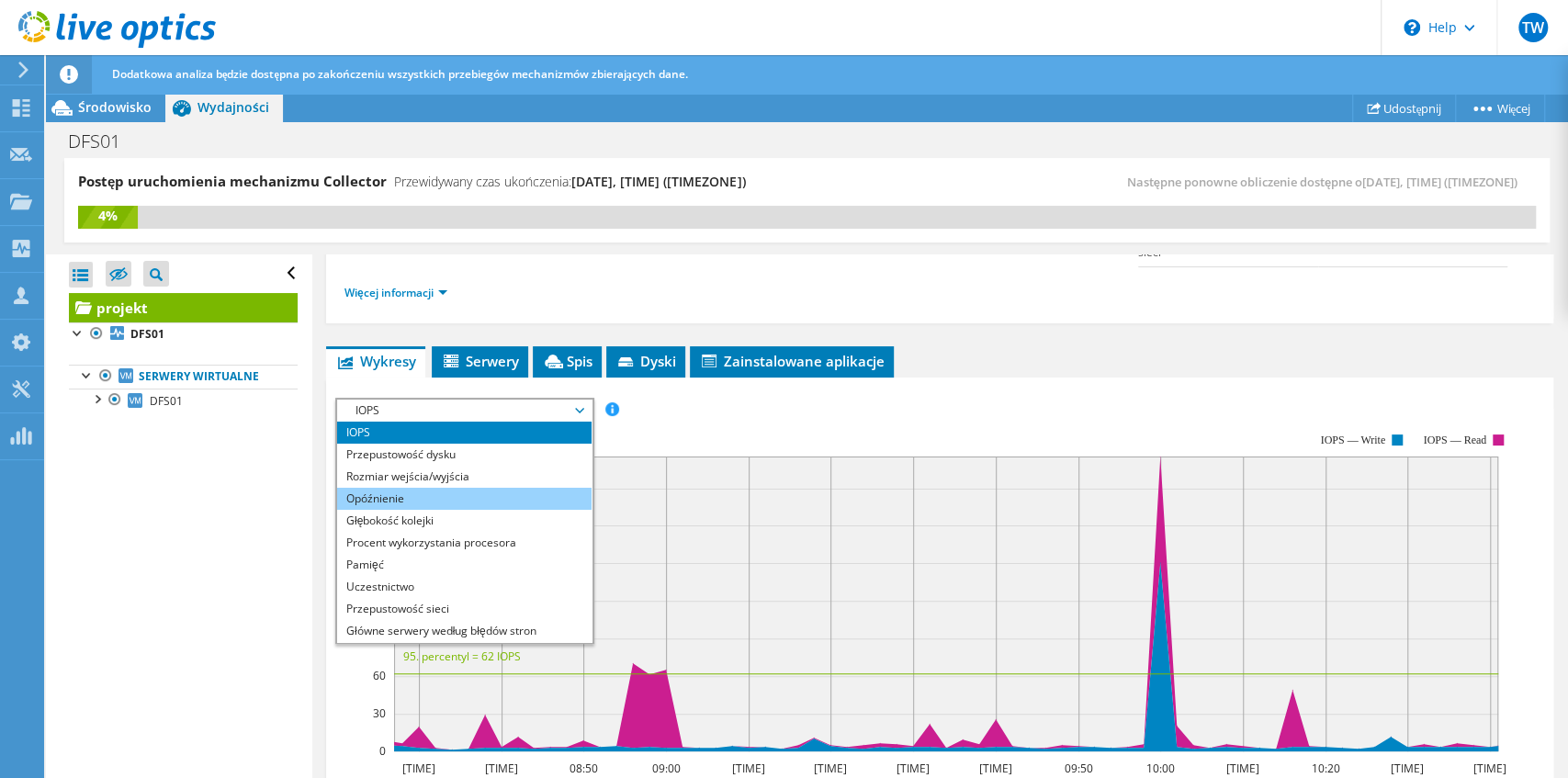 click on "Opóźnienie" at bounding box center (464, 499) 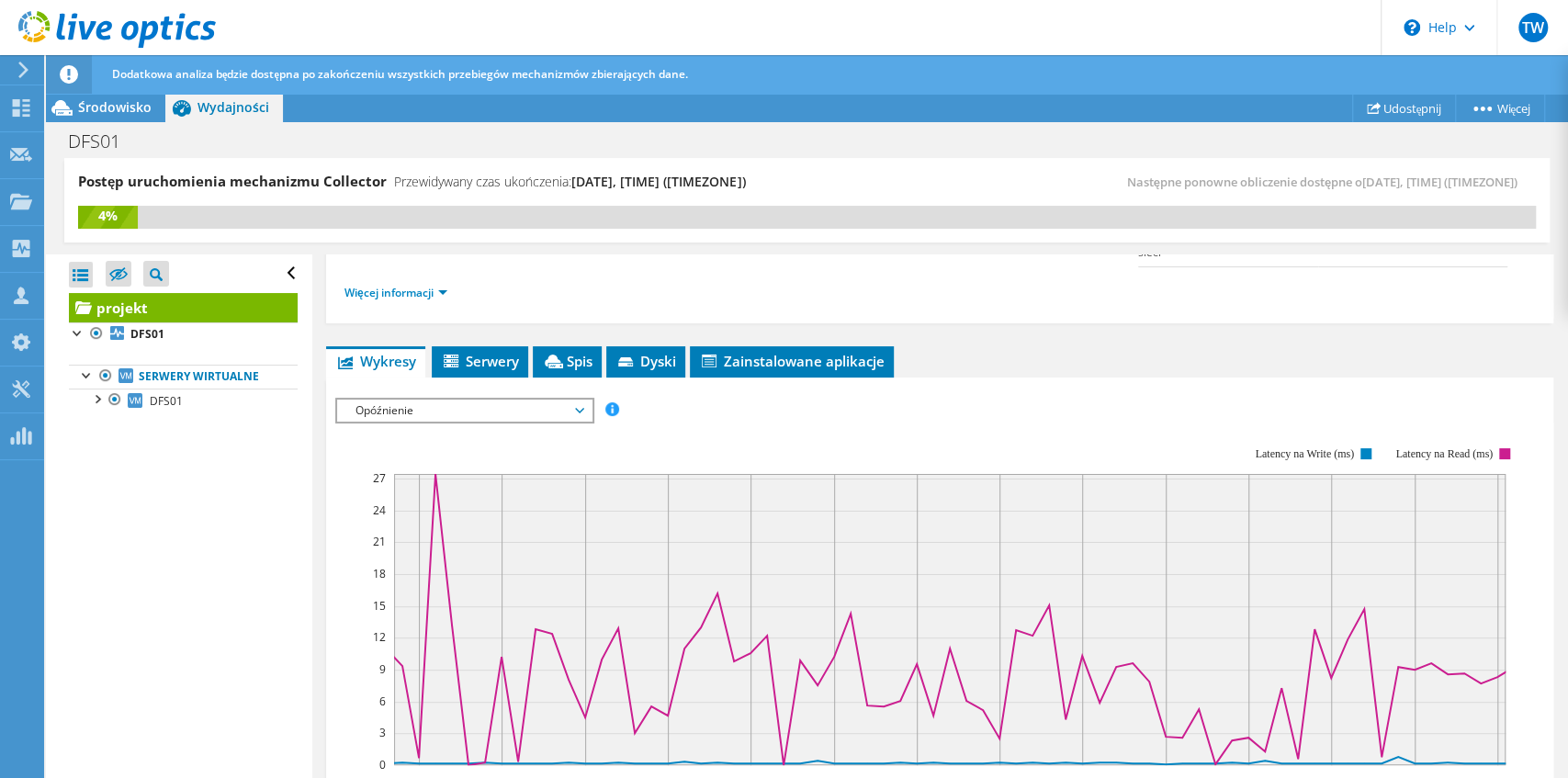 click on "Opóźnienie" at bounding box center (464, 411) 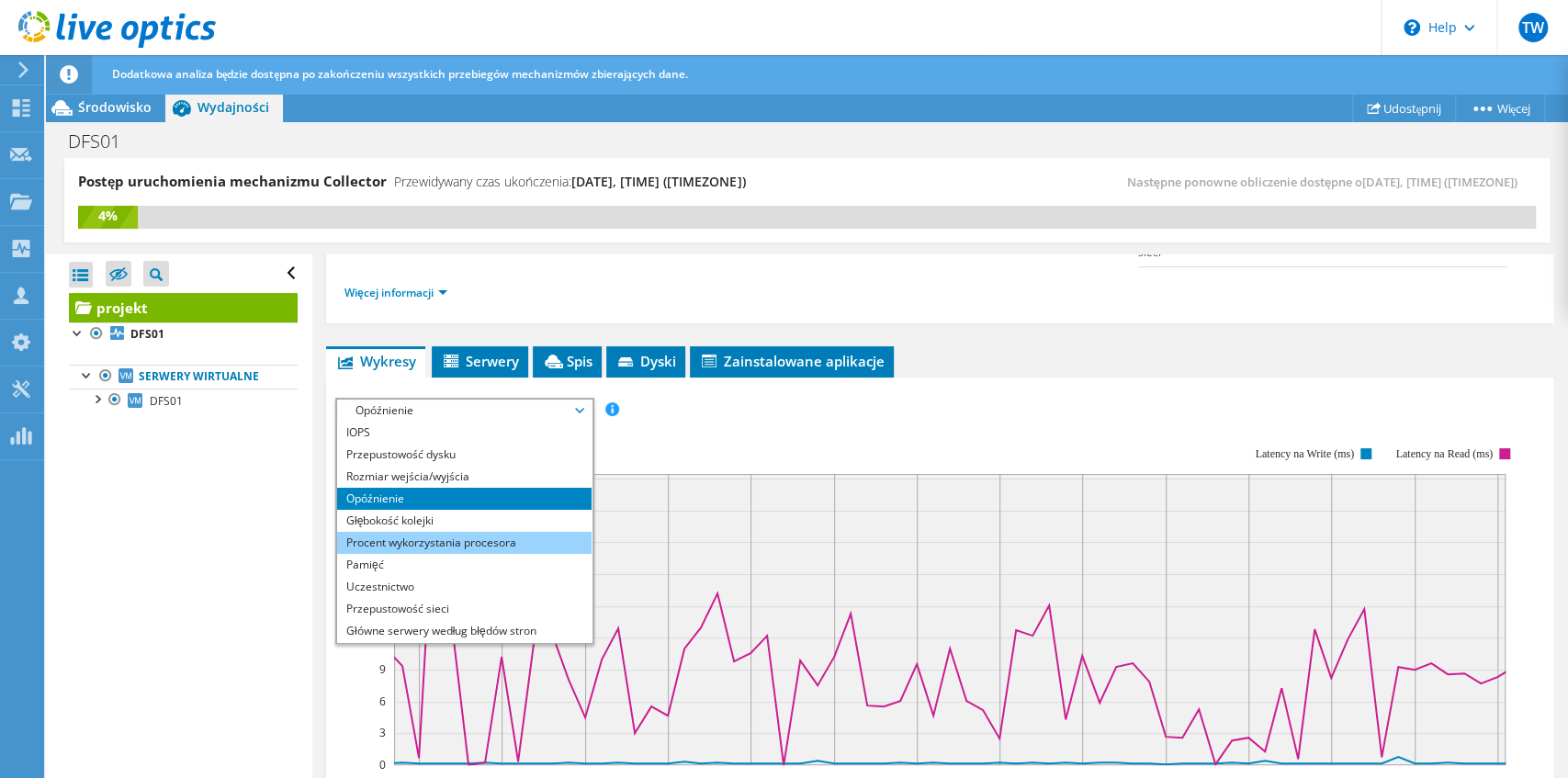 click on "Procent wykorzystania procesora" at bounding box center (464, 543) 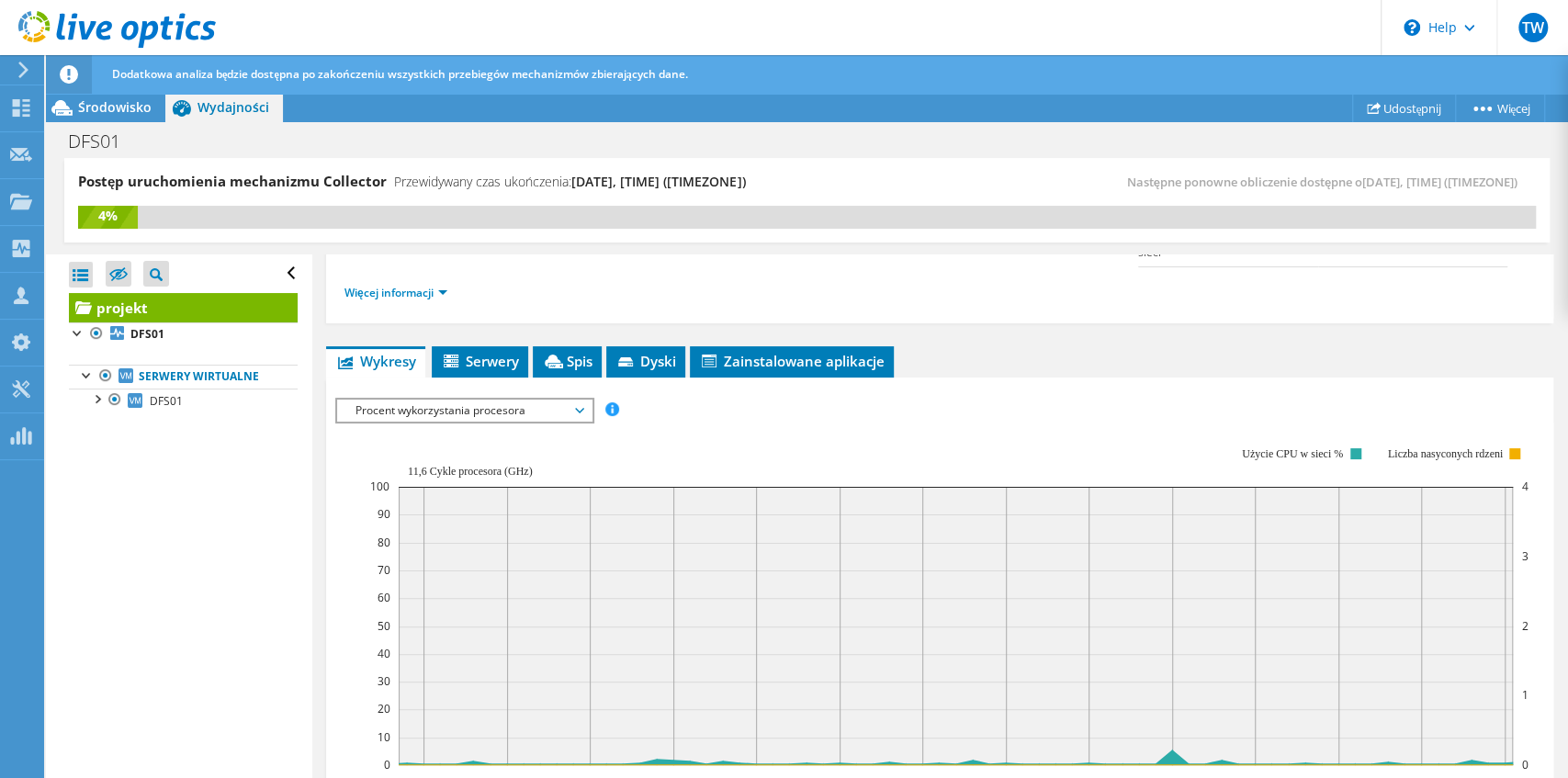 click on "Procent wykorzystania procesora" at bounding box center [464, 411] 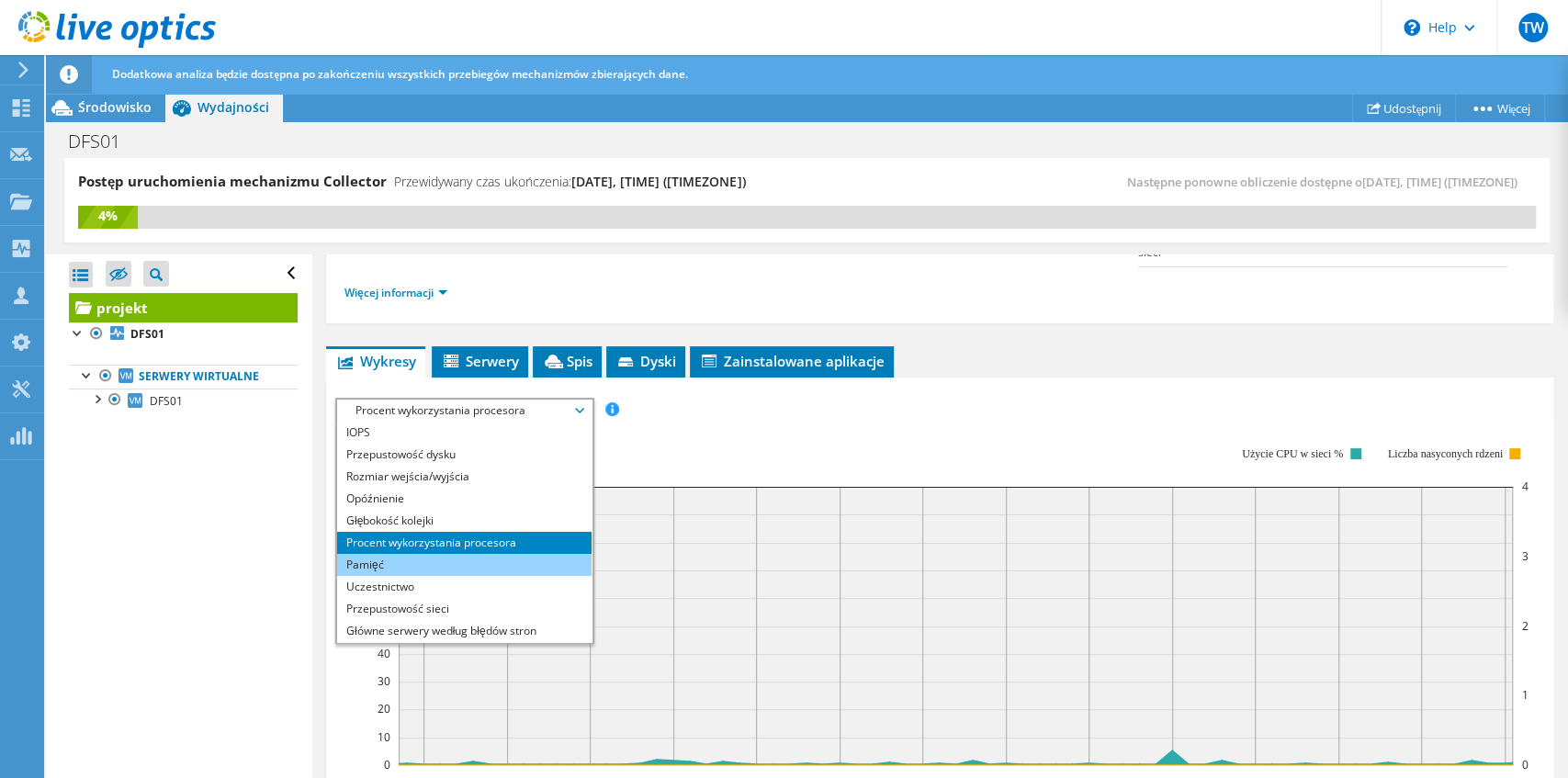 click on "Pamięć" at bounding box center (464, 565) 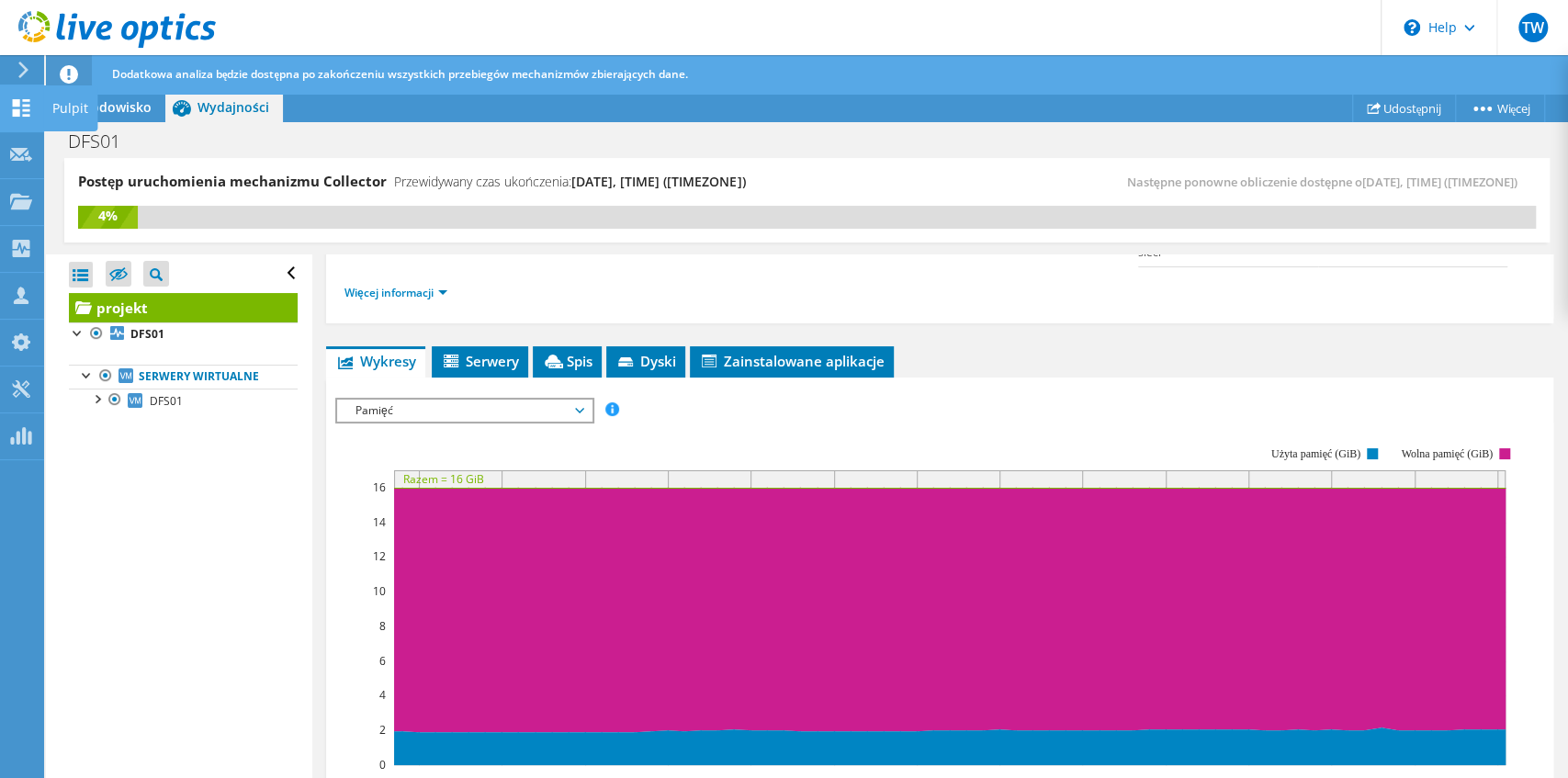 click 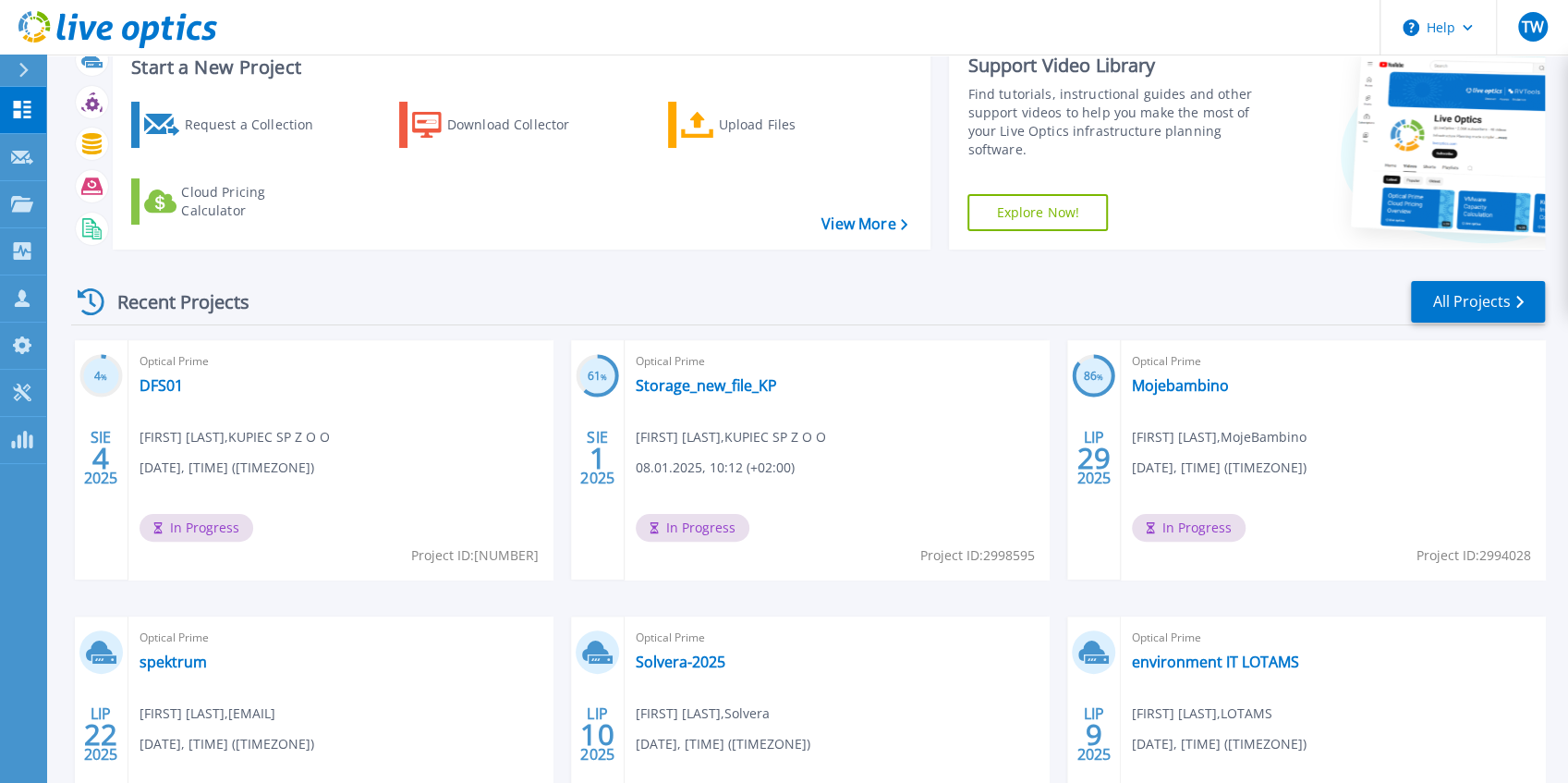 scroll, scrollTop: 185, scrollLeft: 0, axis: vertical 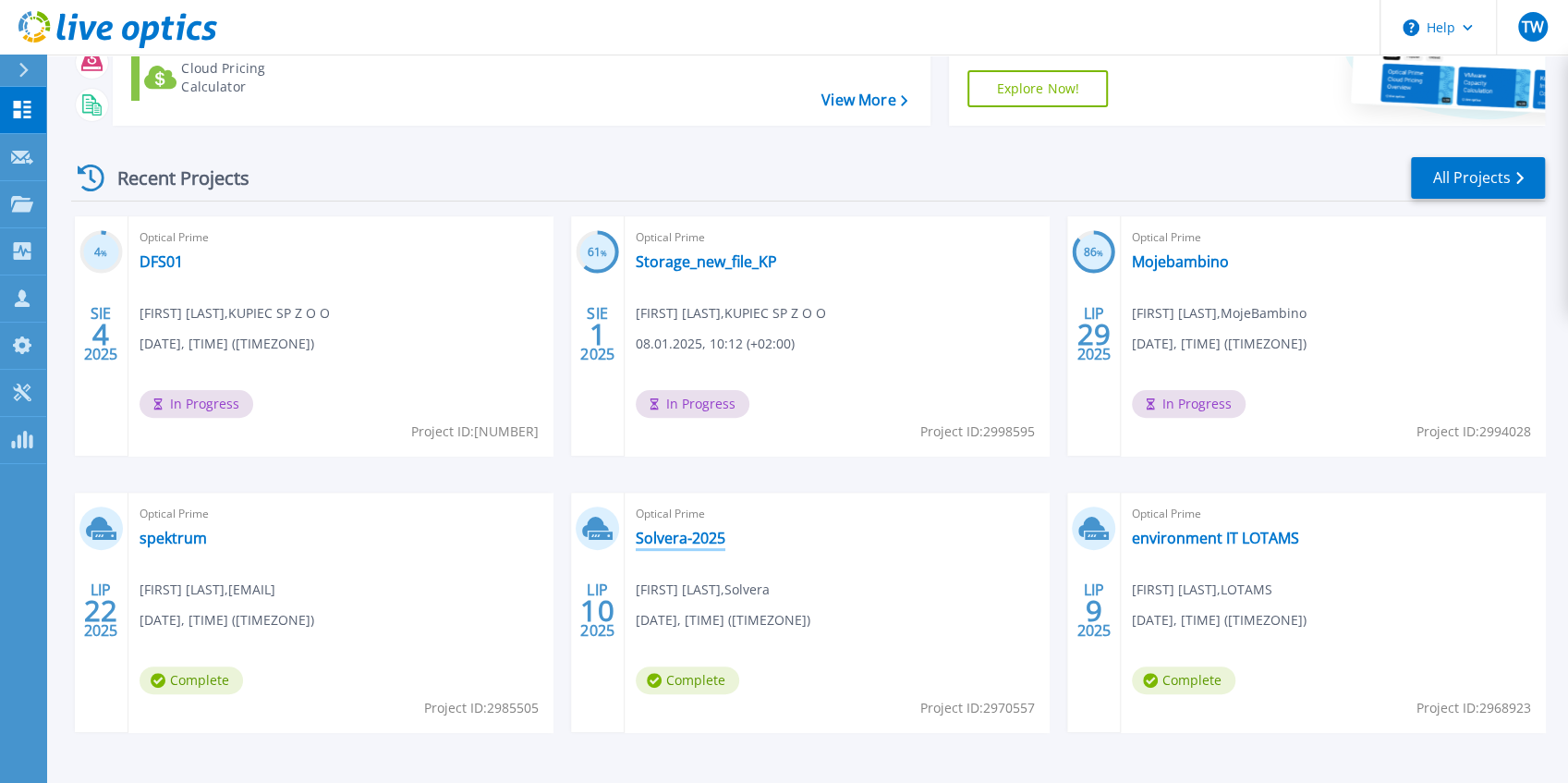 click on "Solvera-2025" at bounding box center [680, 538] 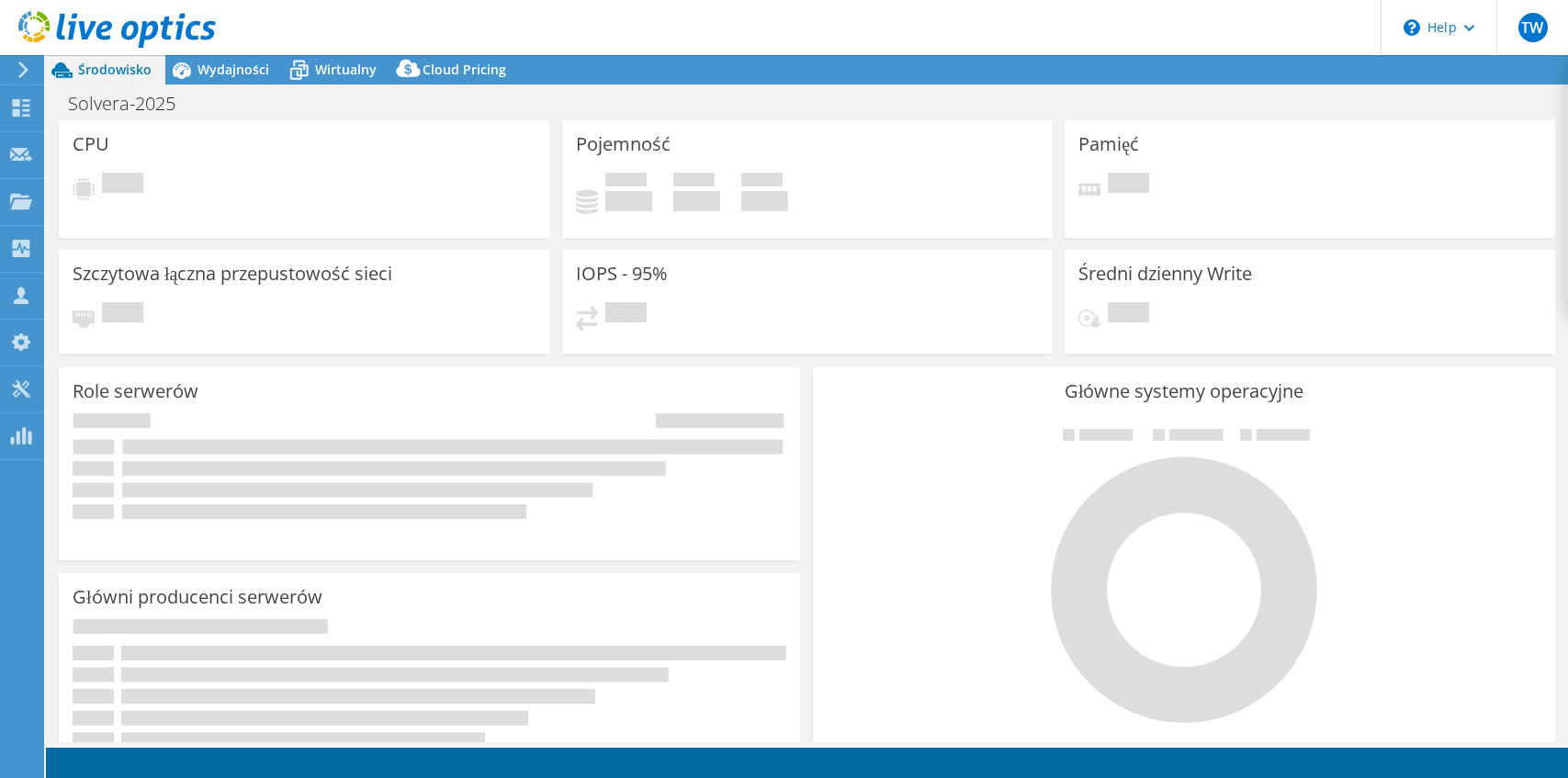 scroll, scrollTop: 0, scrollLeft: 0, axis: both 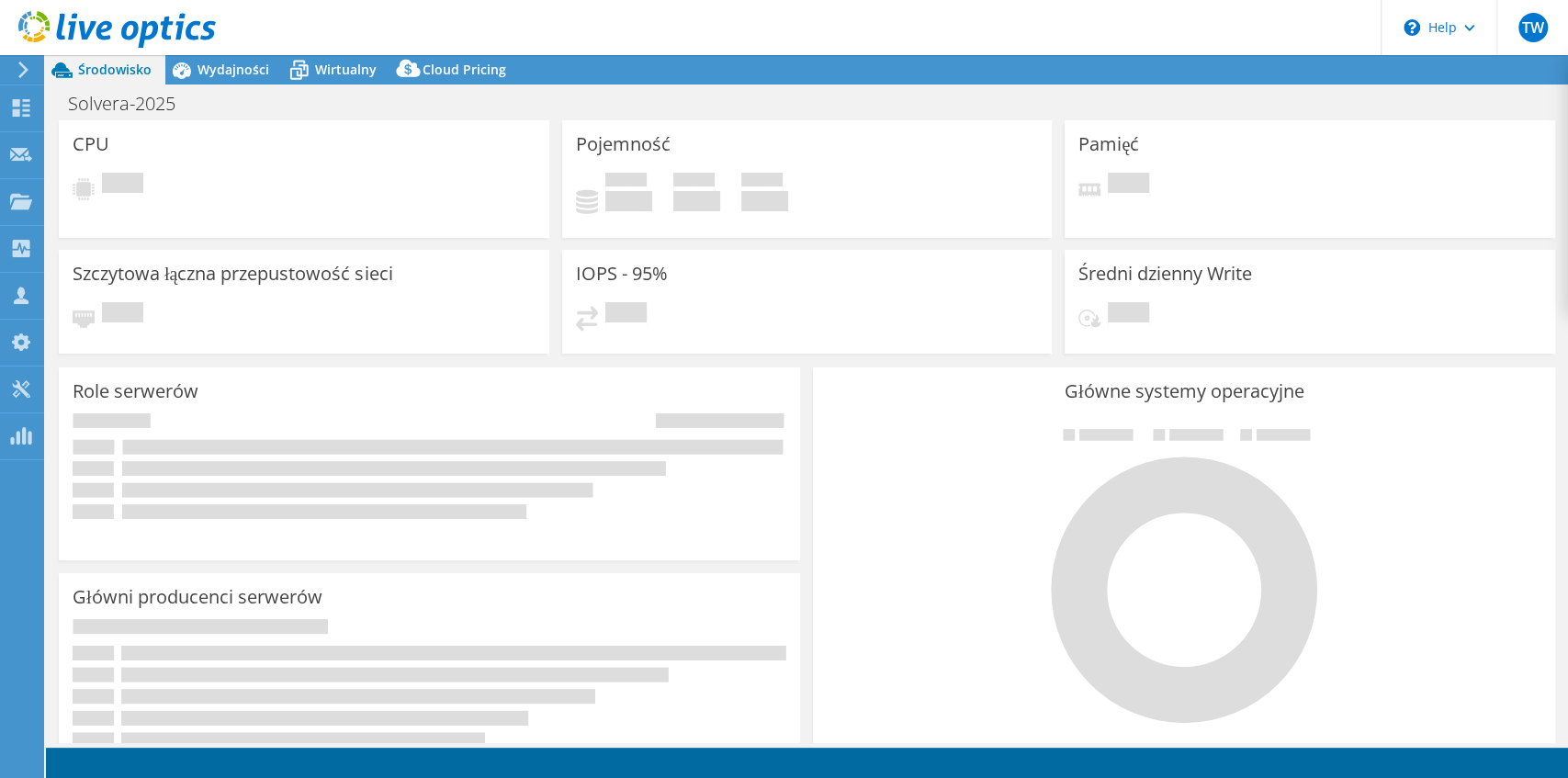 select on "USD" 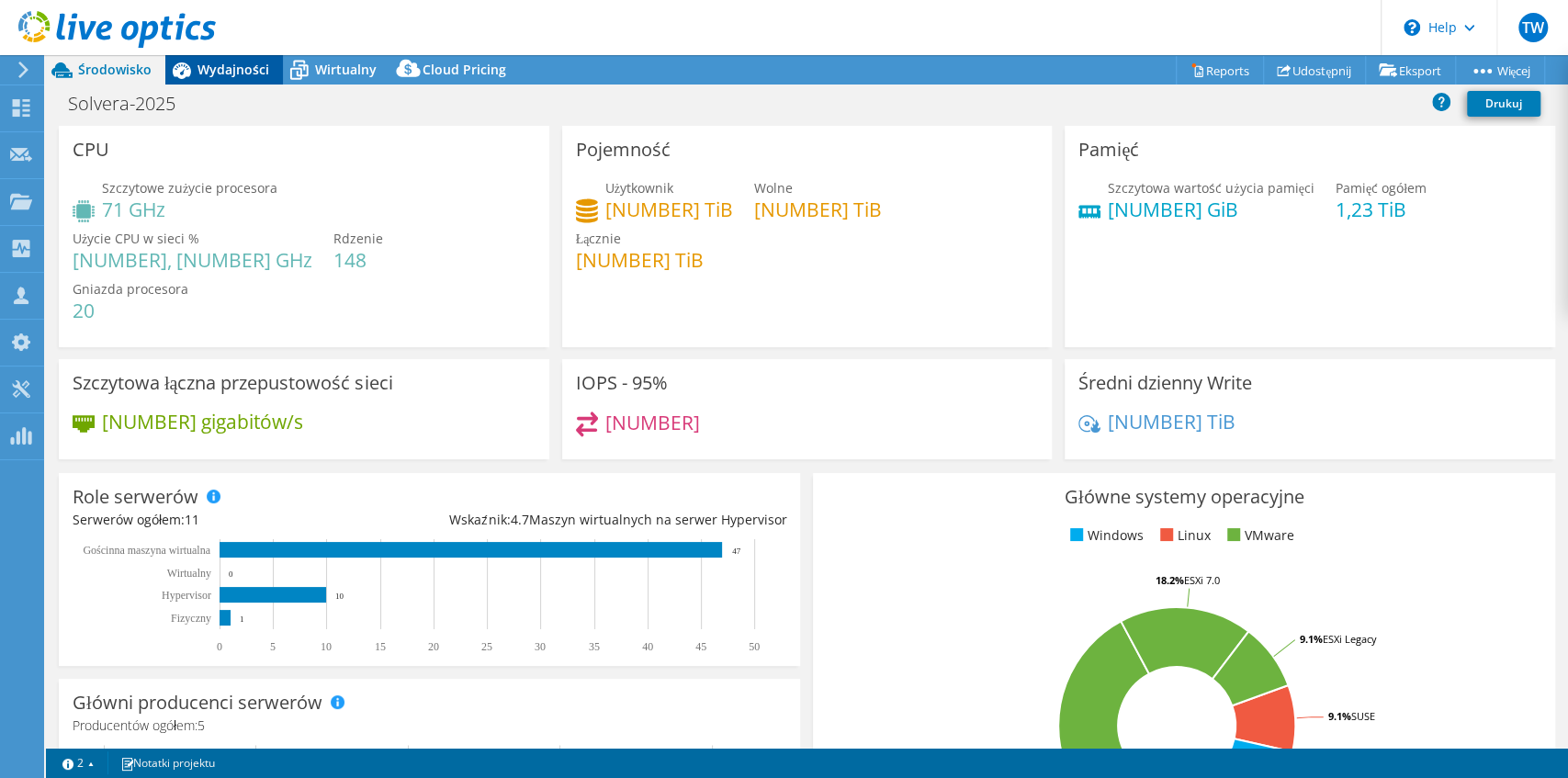 click on "Wydajności" at bounding box center [233, 69] 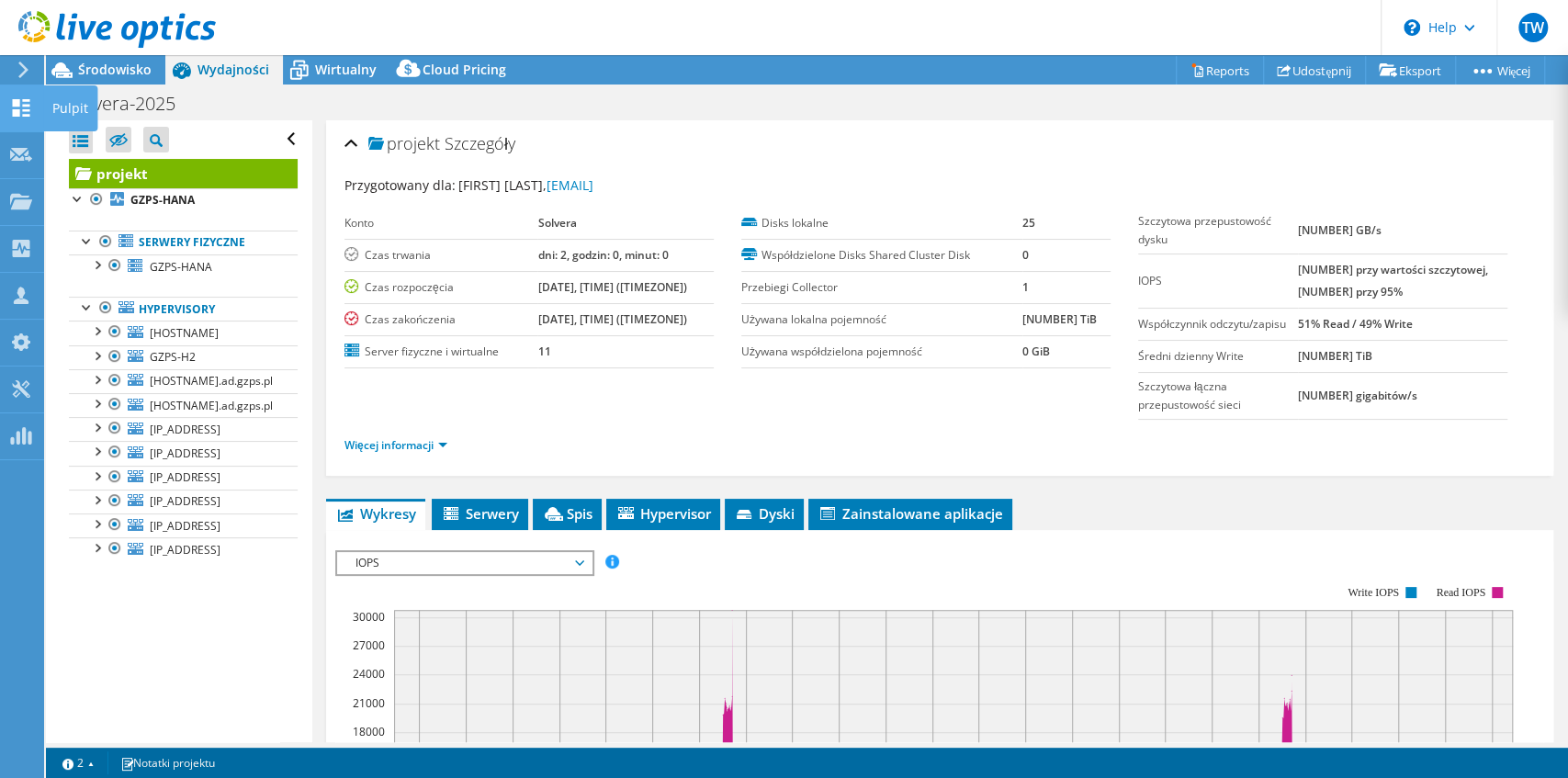 click 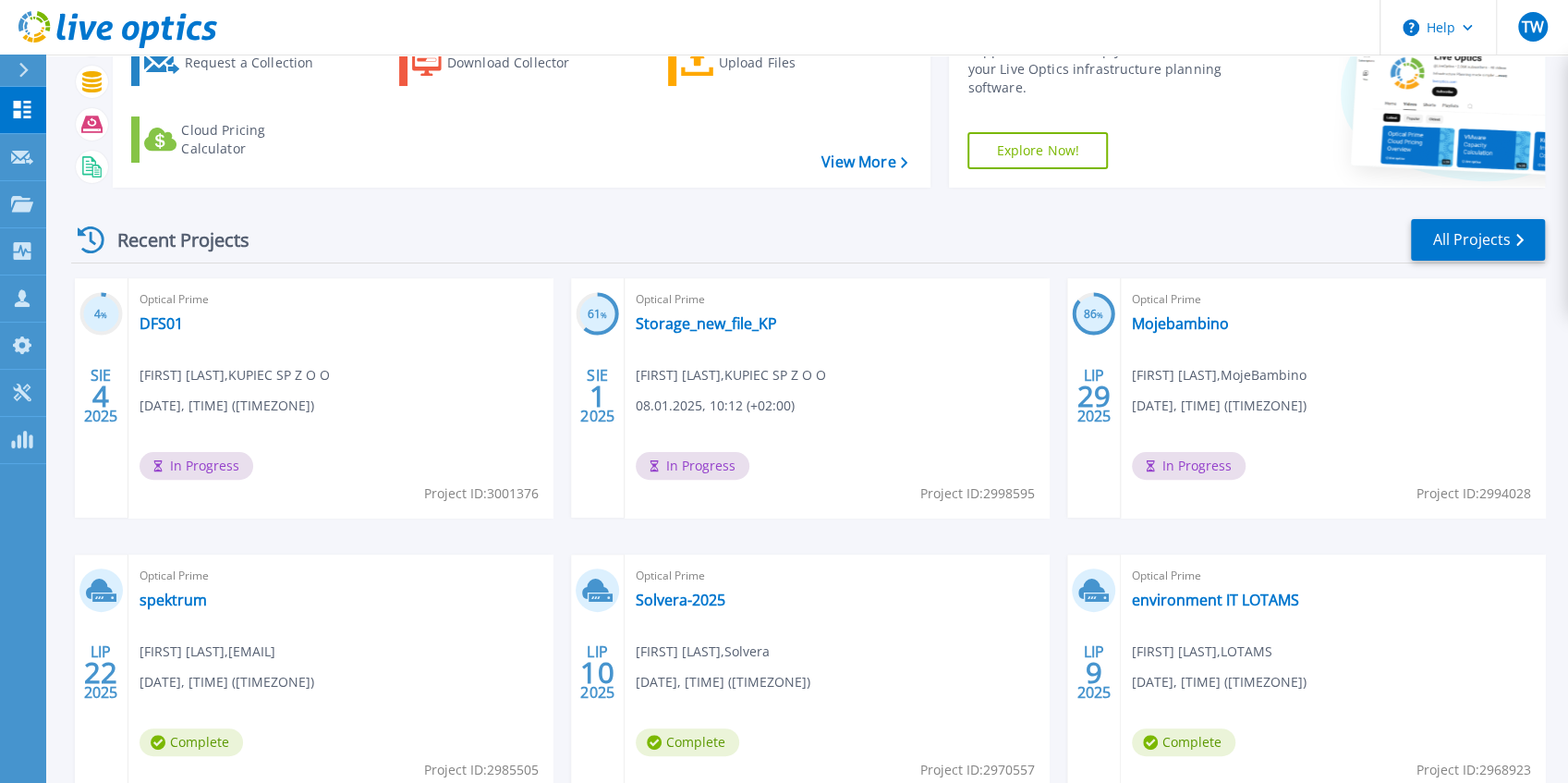 scroll, scrollTop: 240, scrollLeft: 0, axis: vertical 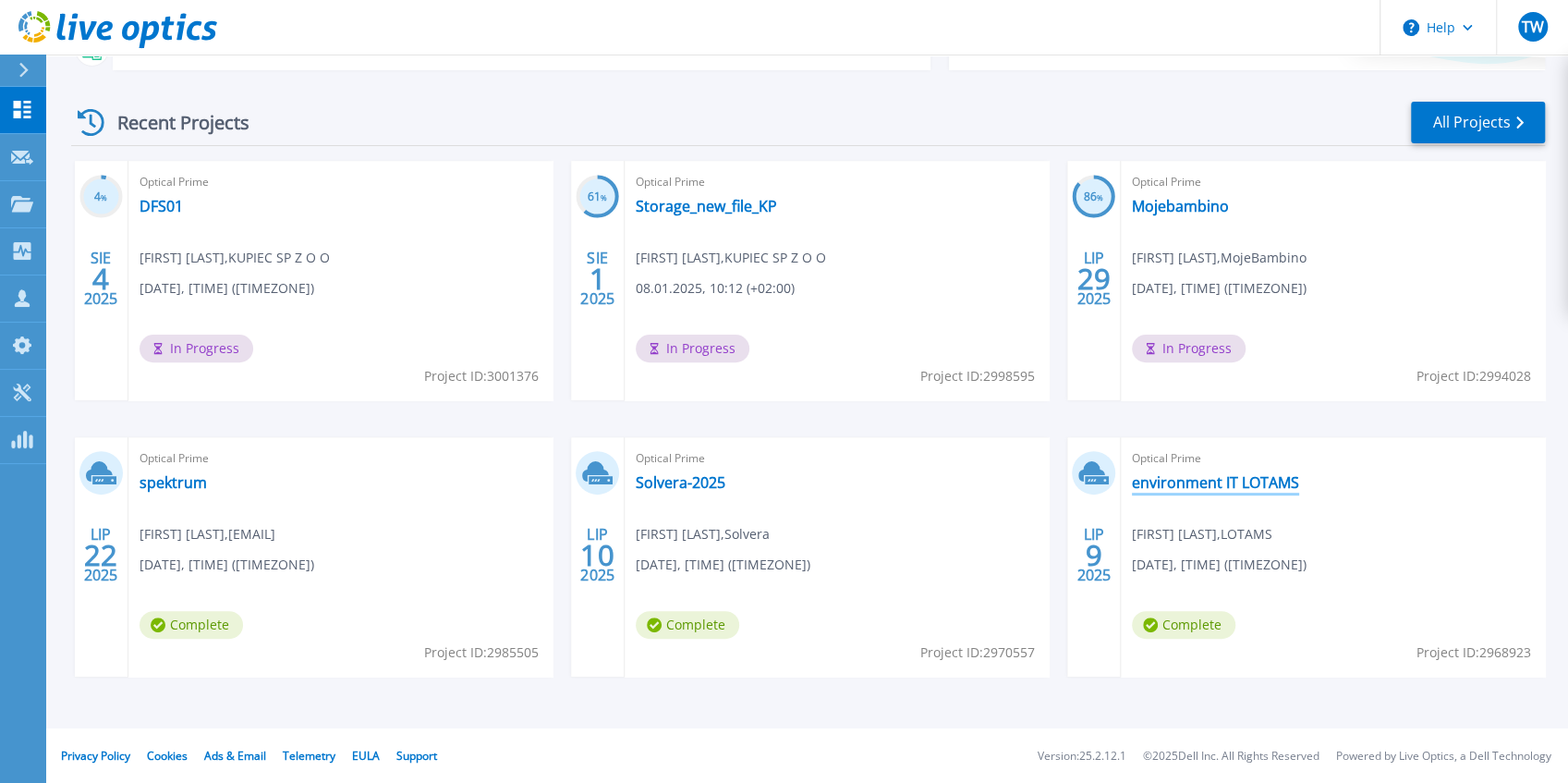 click on "environment IT LOTAMS" at bounding box center (1215, 483) 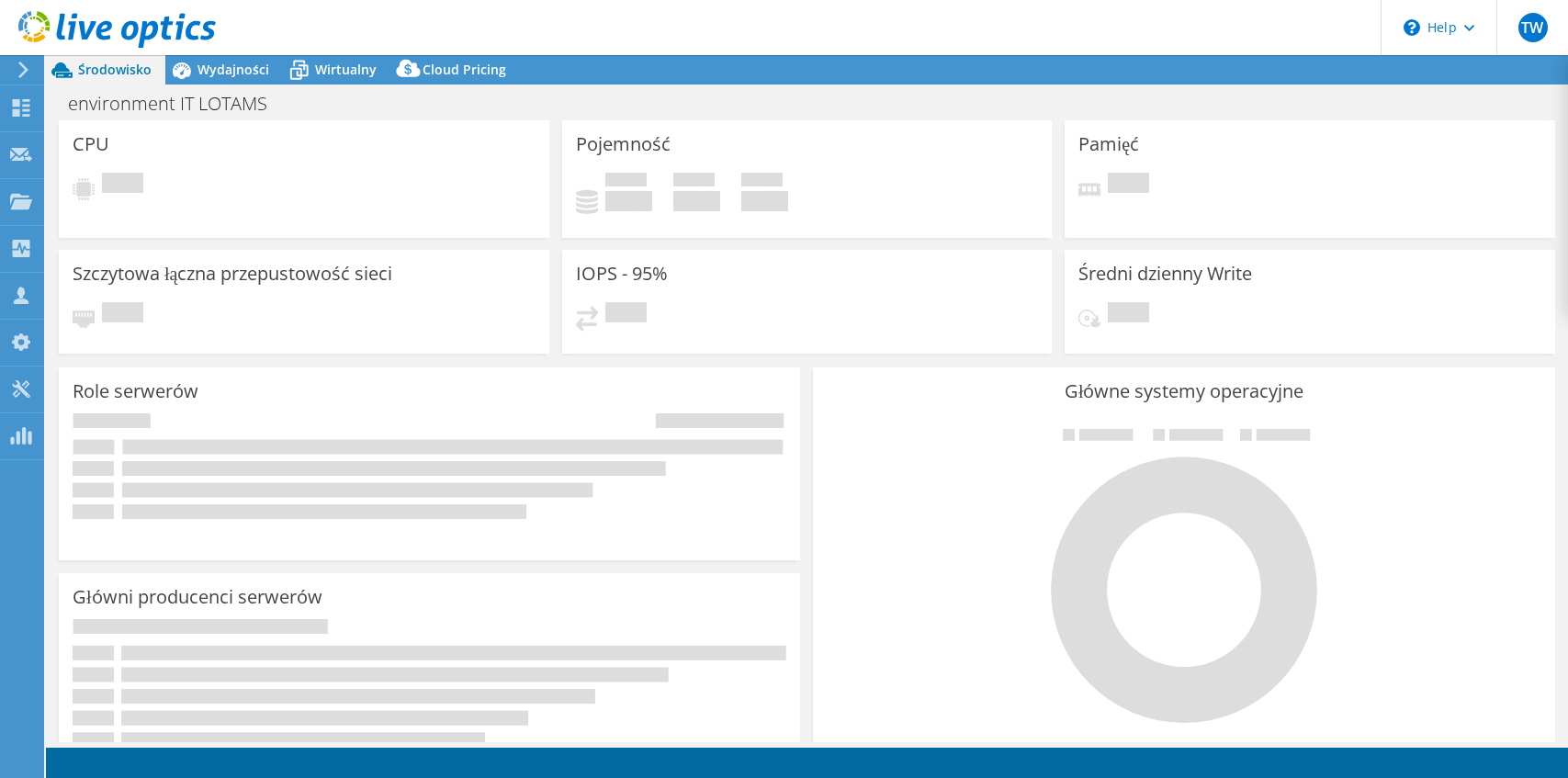 scroll, scrollTop: 0, scrollLeft: 0, axis: both 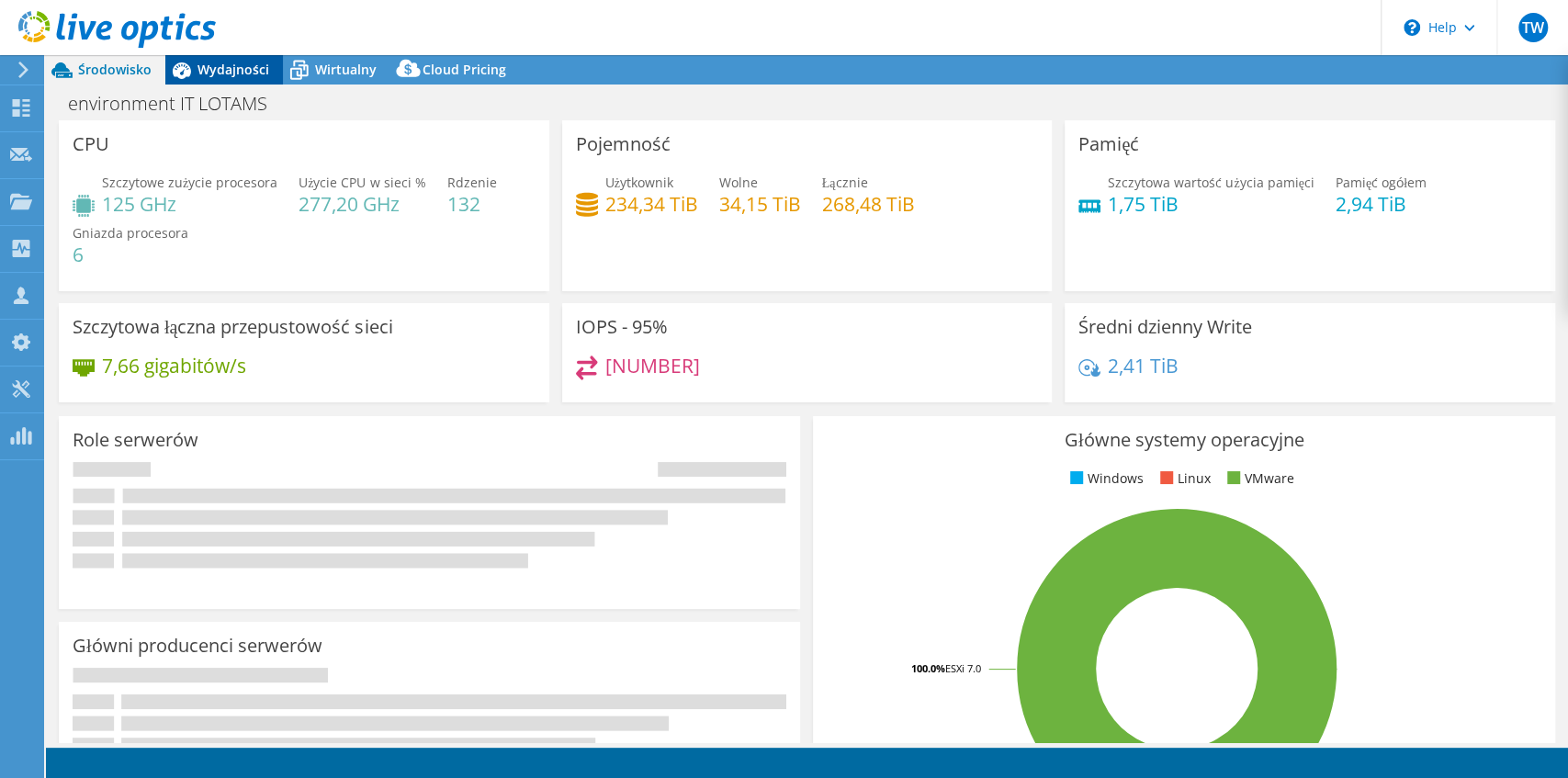 click on "Wydajności" at bounding box center (233, 69) 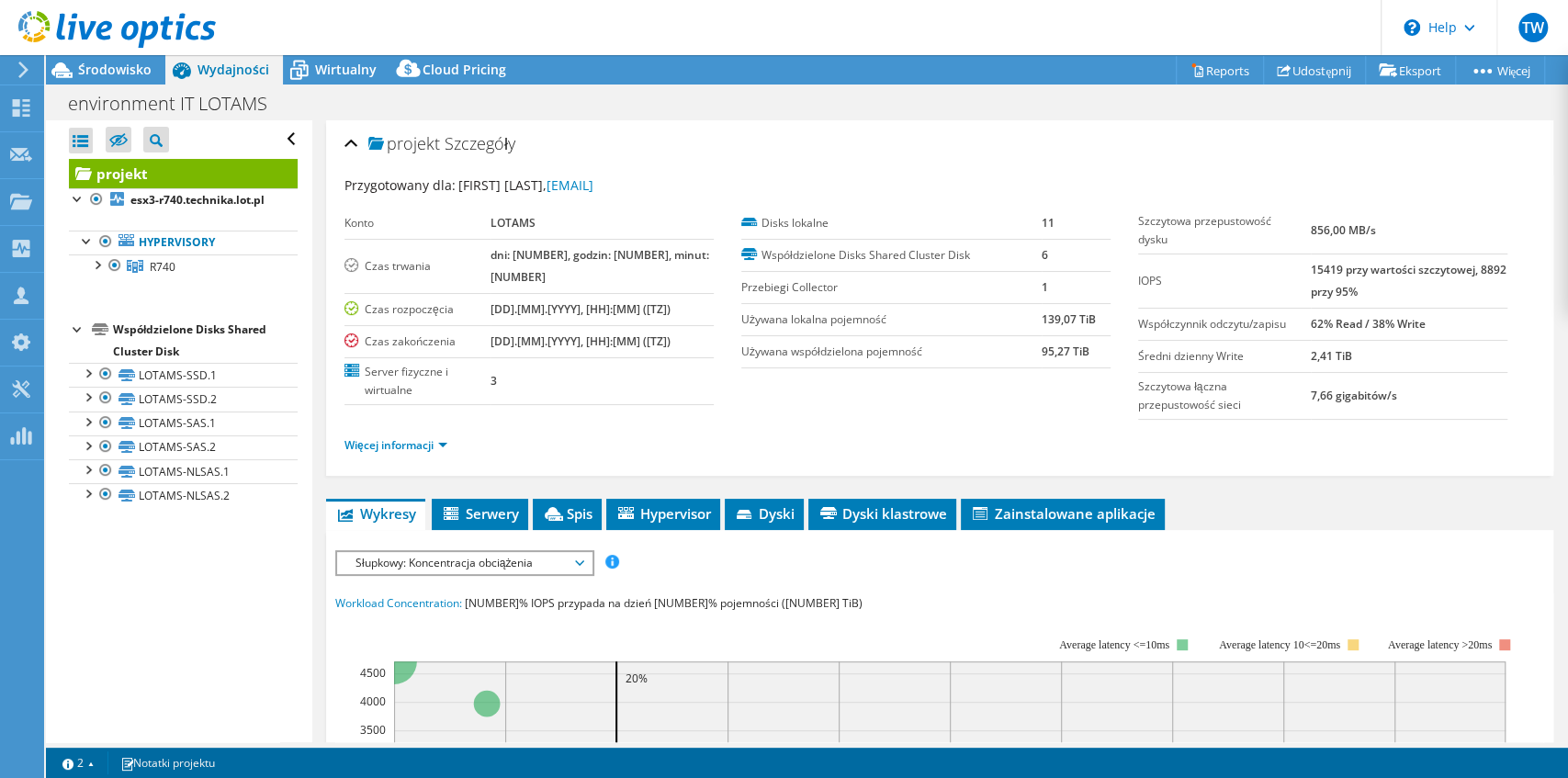 scroll, scrollTop: 184, scrollLeft: 0, axis: vertical 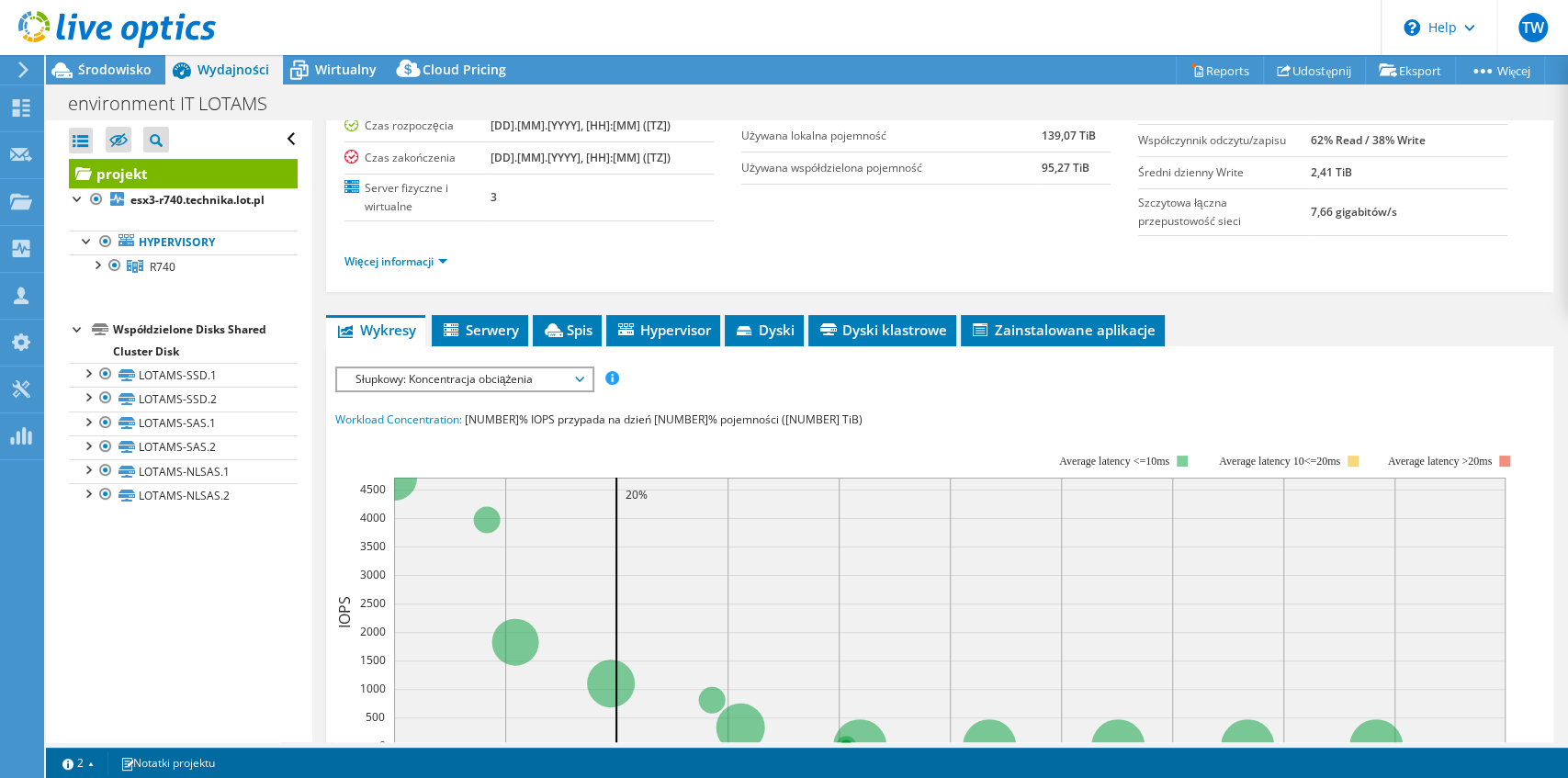 click on "Słupkowy: Koncentracja obciążenia" at bounding box center [464, 379] 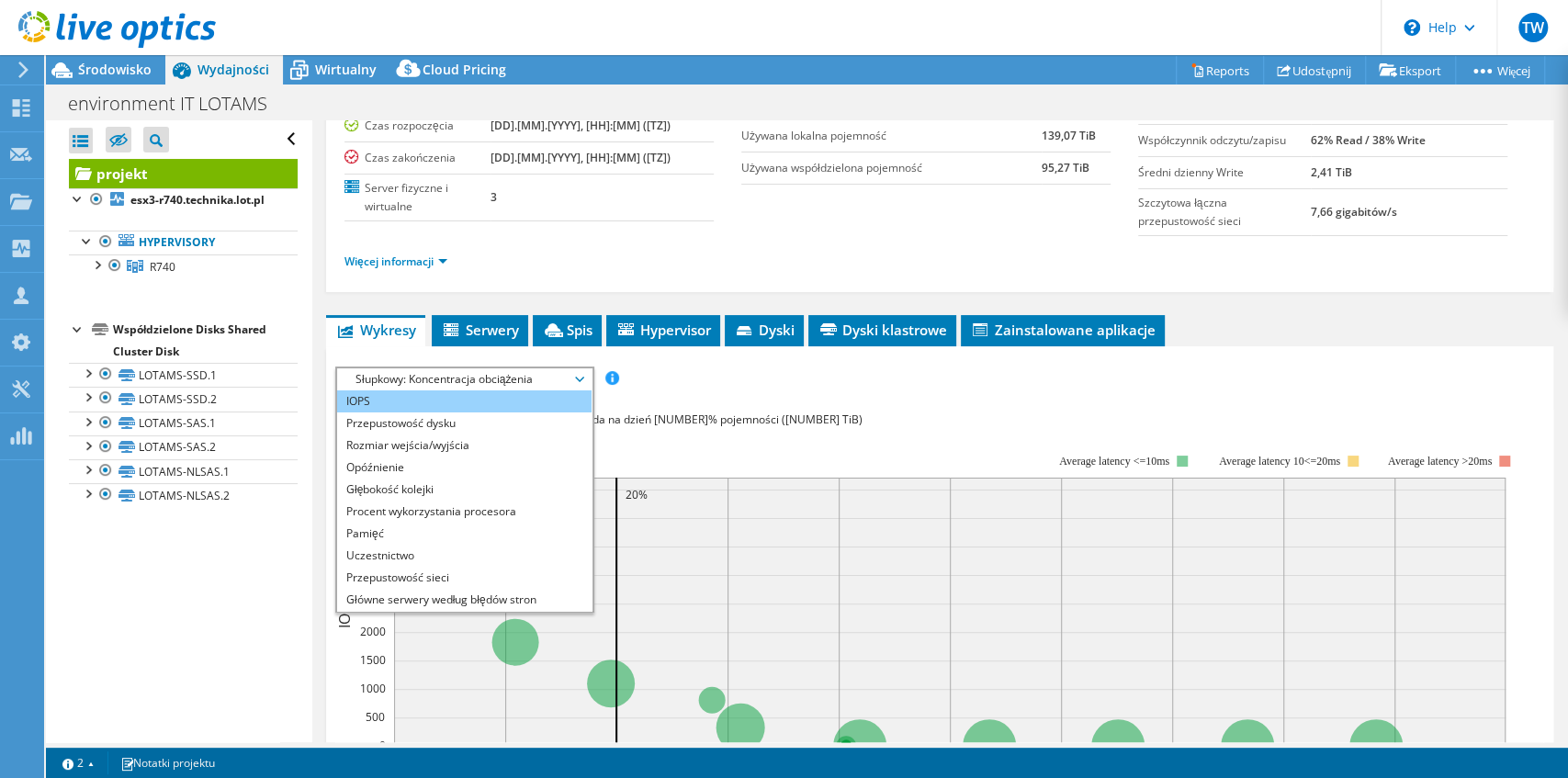 click on "IOPS" at bounding box center (464, 401) 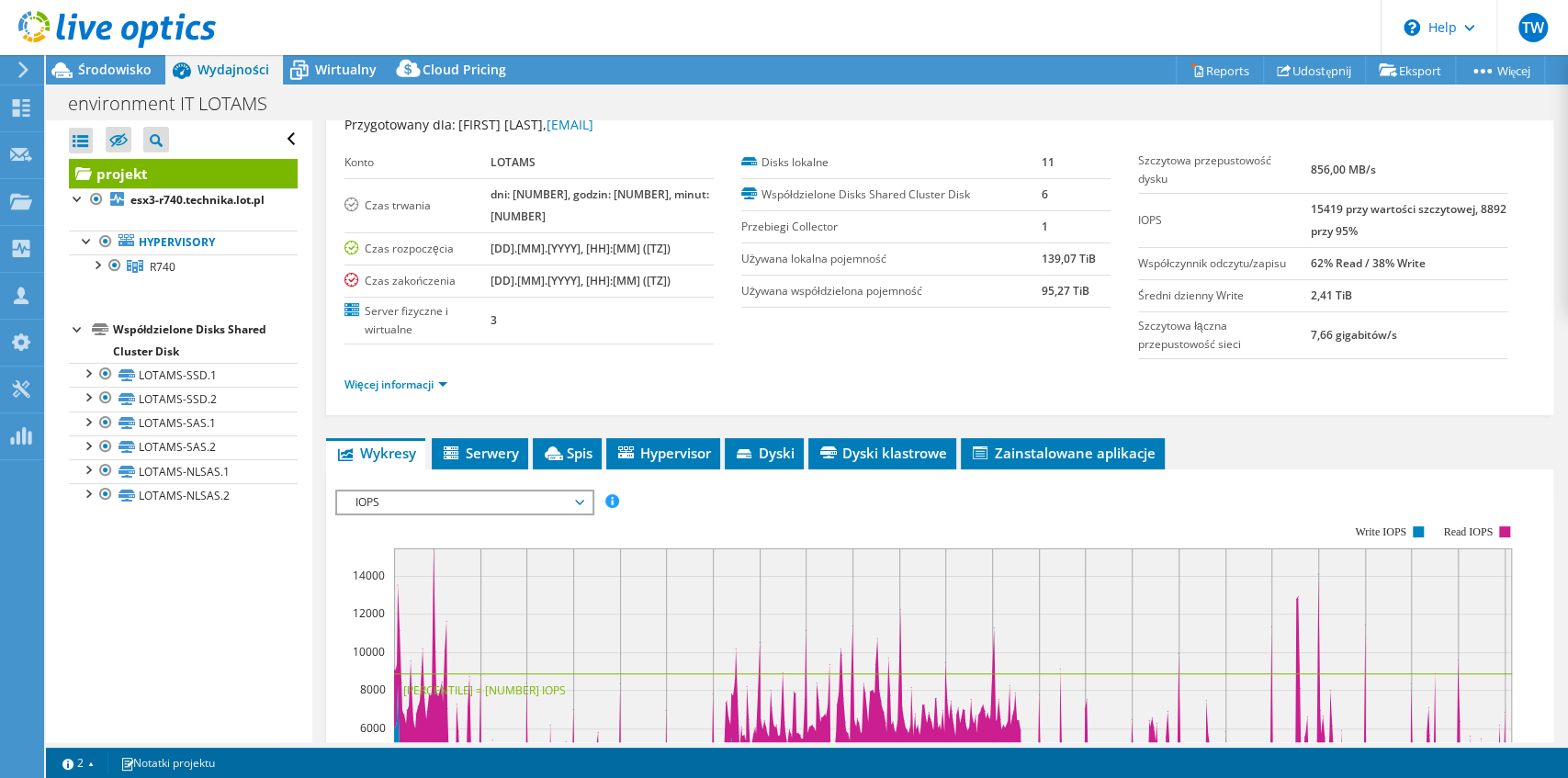 scroll, scrollTop: 0, scrollLeft: 0, axis: both 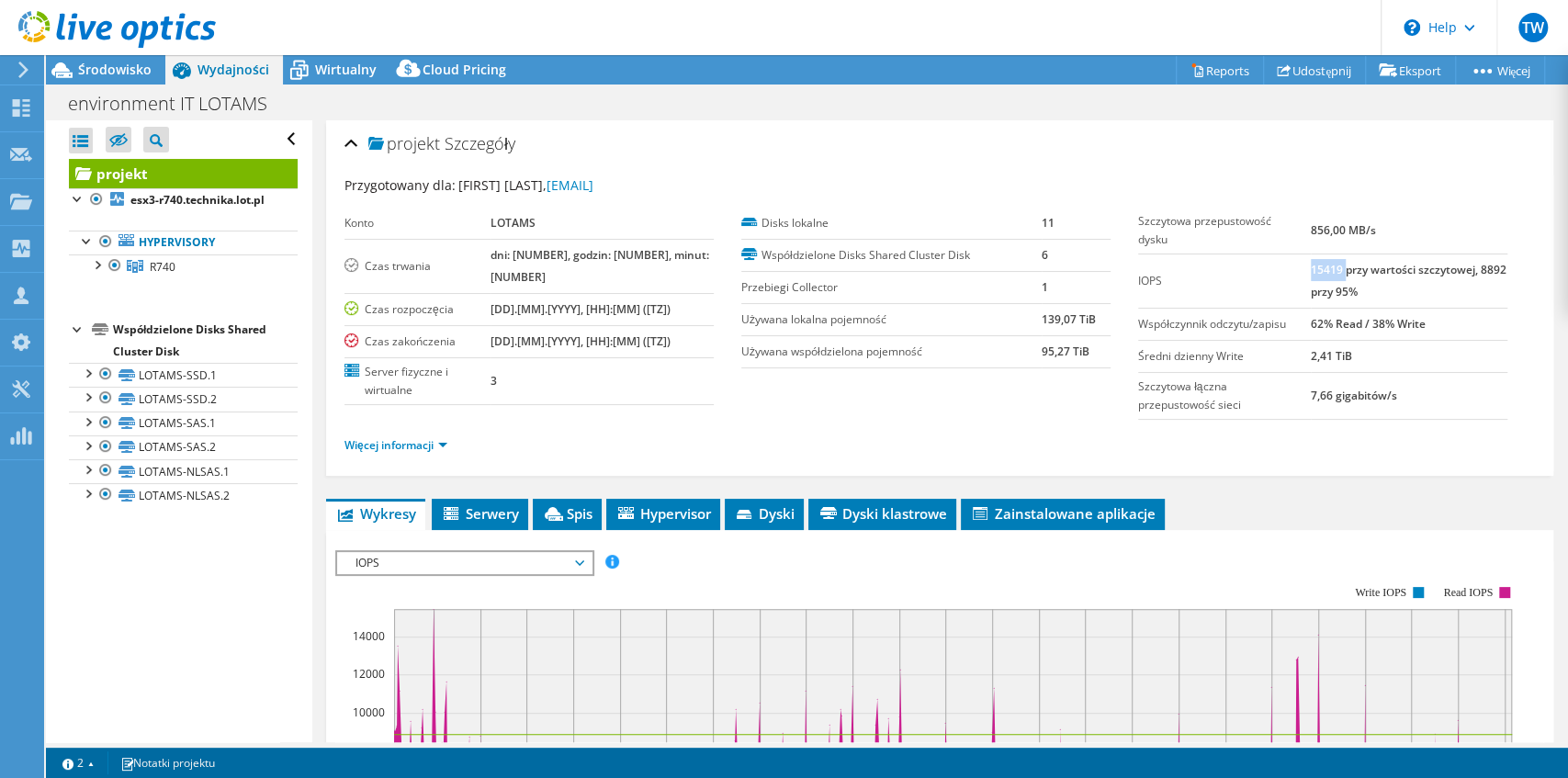 drag, startPoint x: 1304, startPoint y: 267, endPoint x: 1336, endPoint y: 269, distance: 32.062439 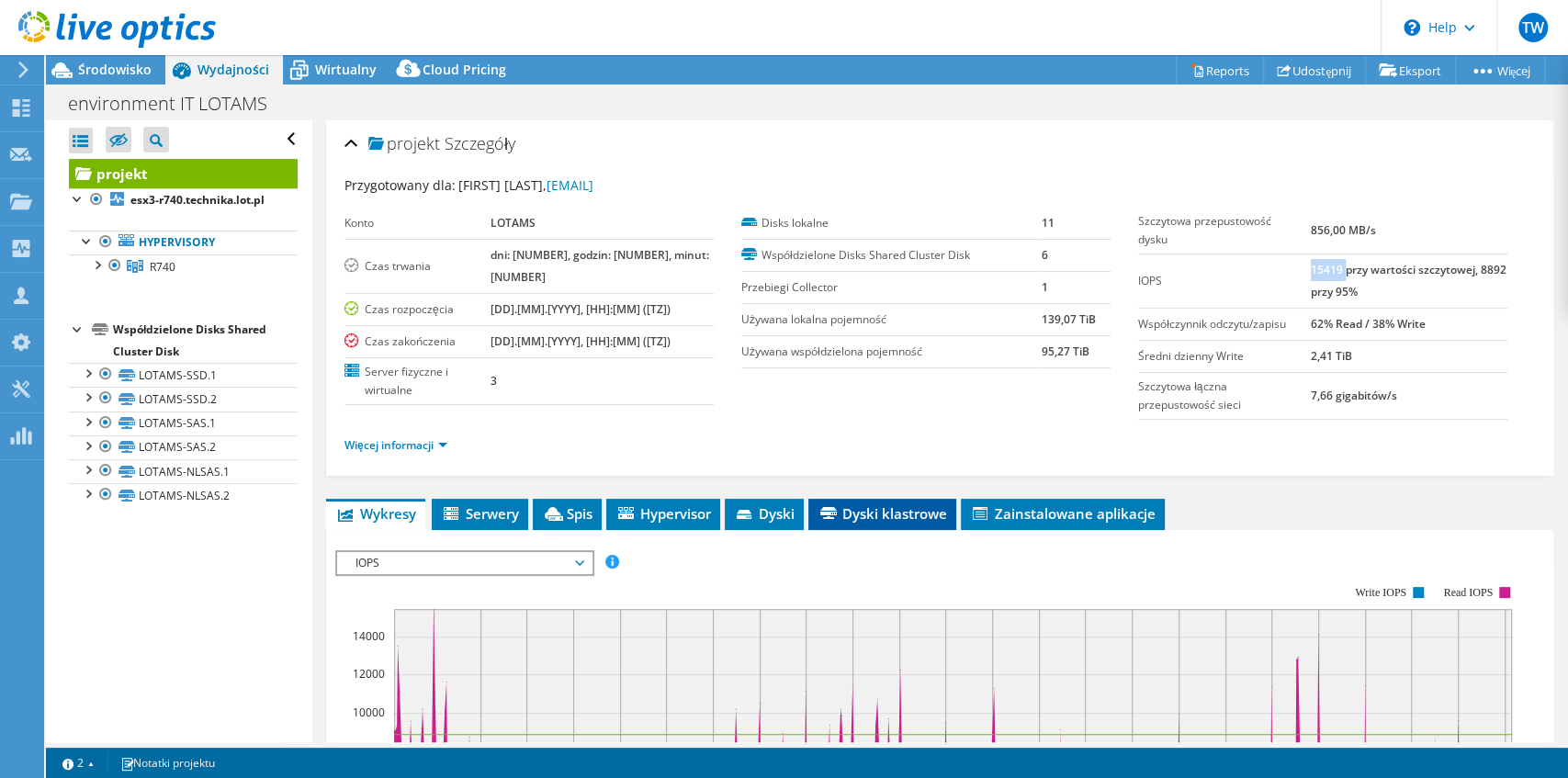 scroll, scrollTop: 122, scrollLeft: 0, axis: vertical 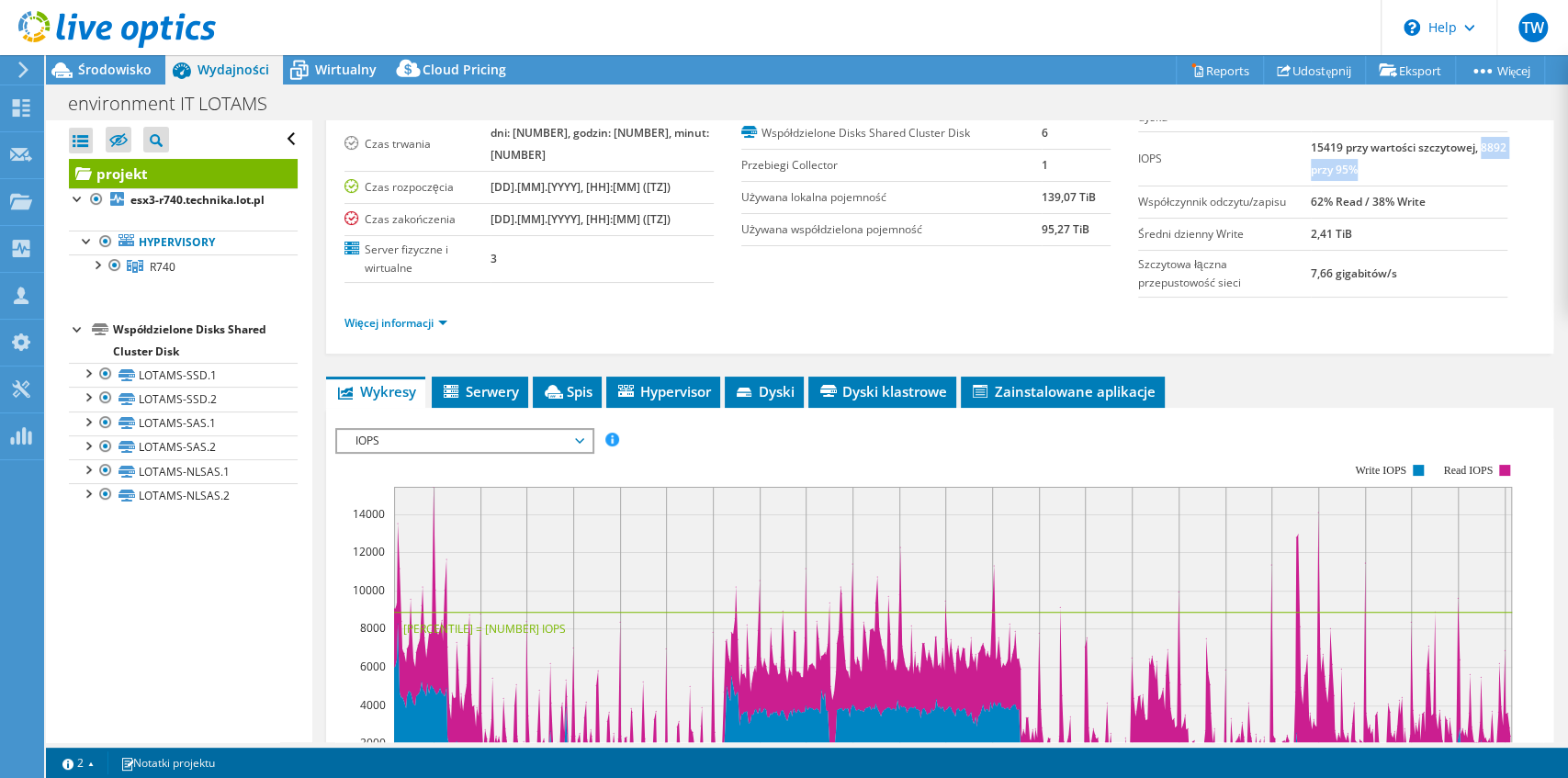 drag, startPoint x: 1382, startPoint y: 169, endPoint x: 1303, endPoint y: 171, distance: 79.025312 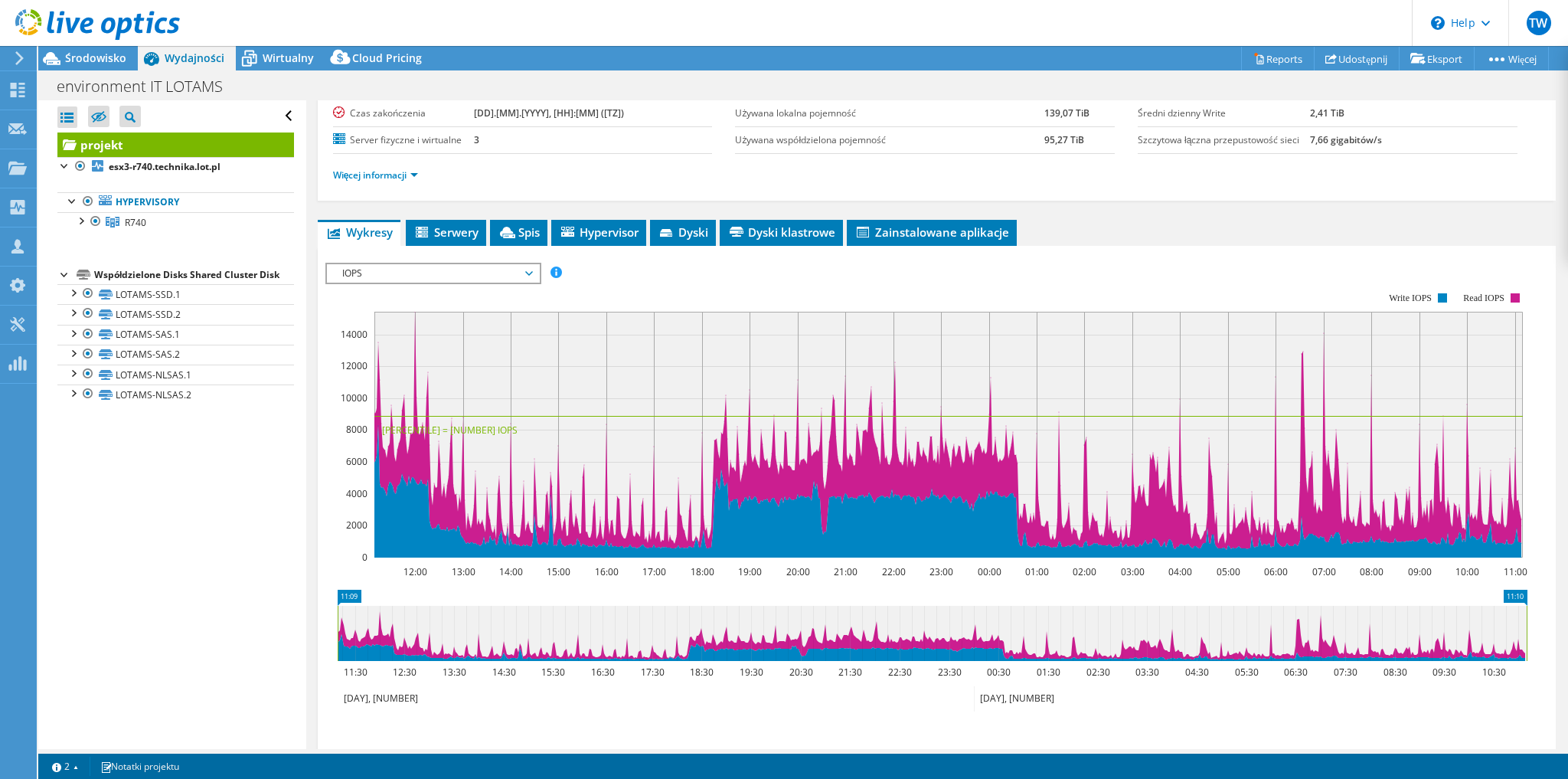 scroll, scrollTop: 0, scrollLeft: 0, axis: both 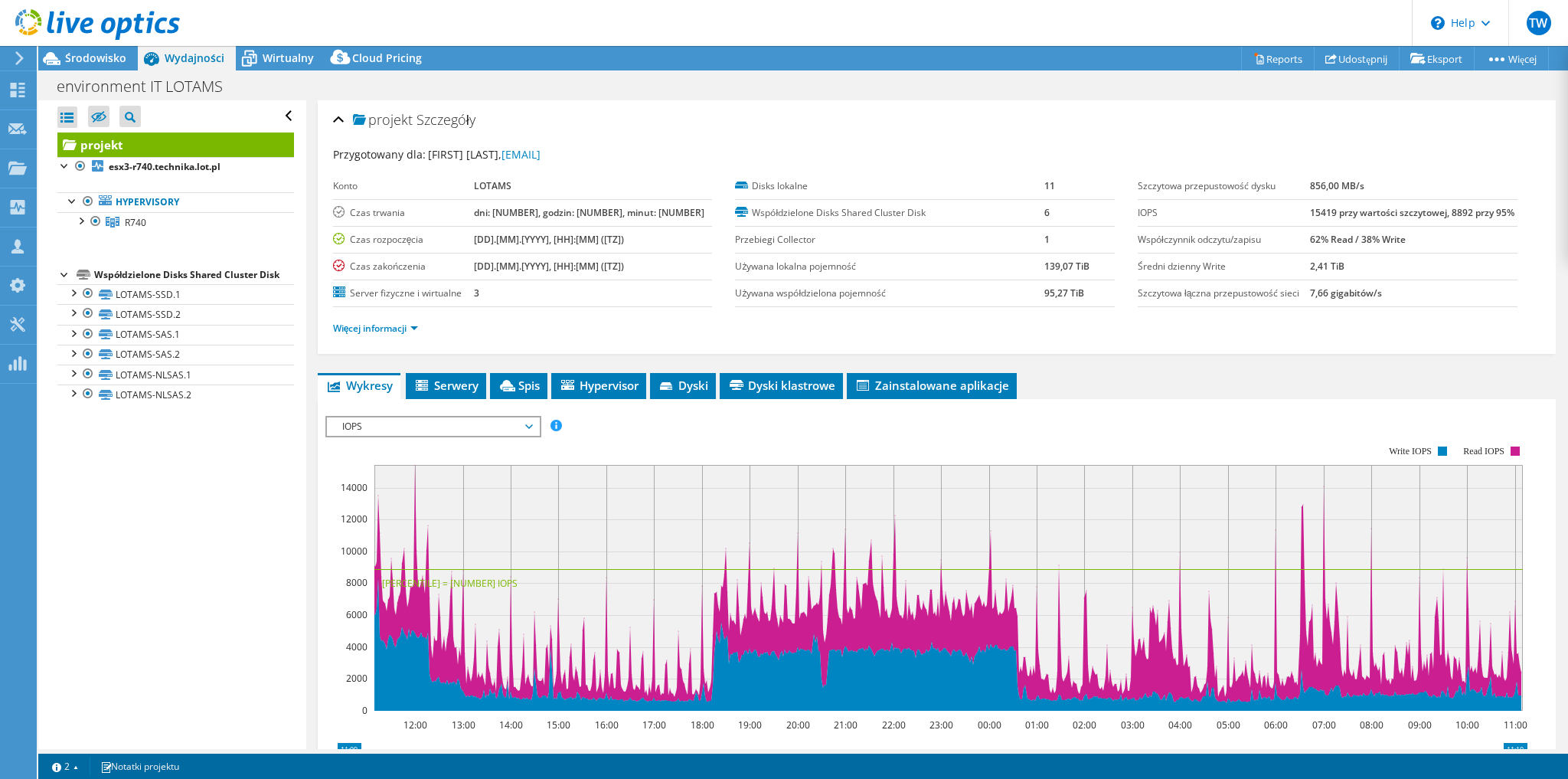 click on "IOPS" at bounding box center (433, 427) 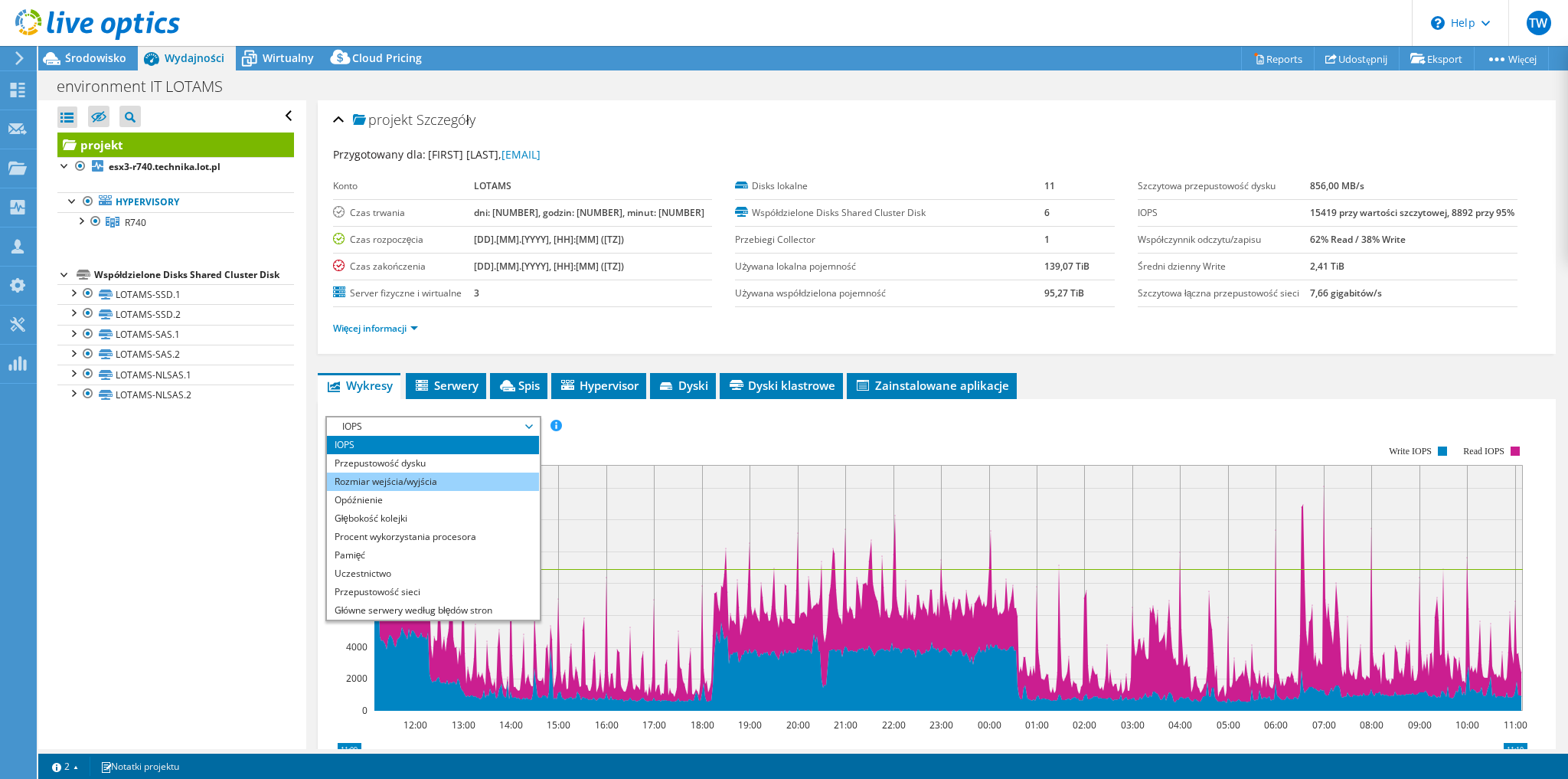 click on "Rozmiar wejścia/wyjścia" at bounding box center [433, 482] 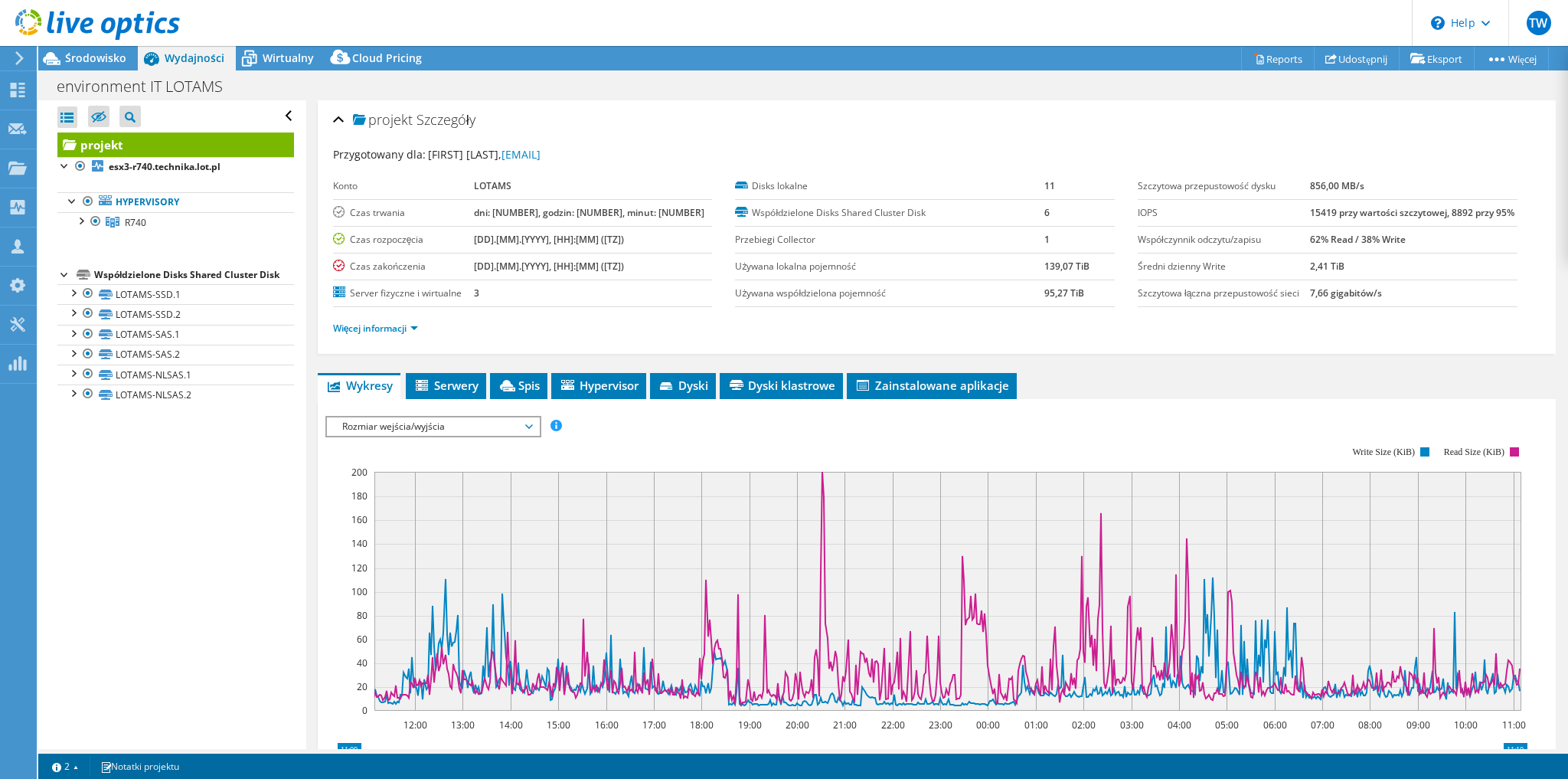 scroll, scrollTop: 184, scrollLeft: 0, axis: vertical 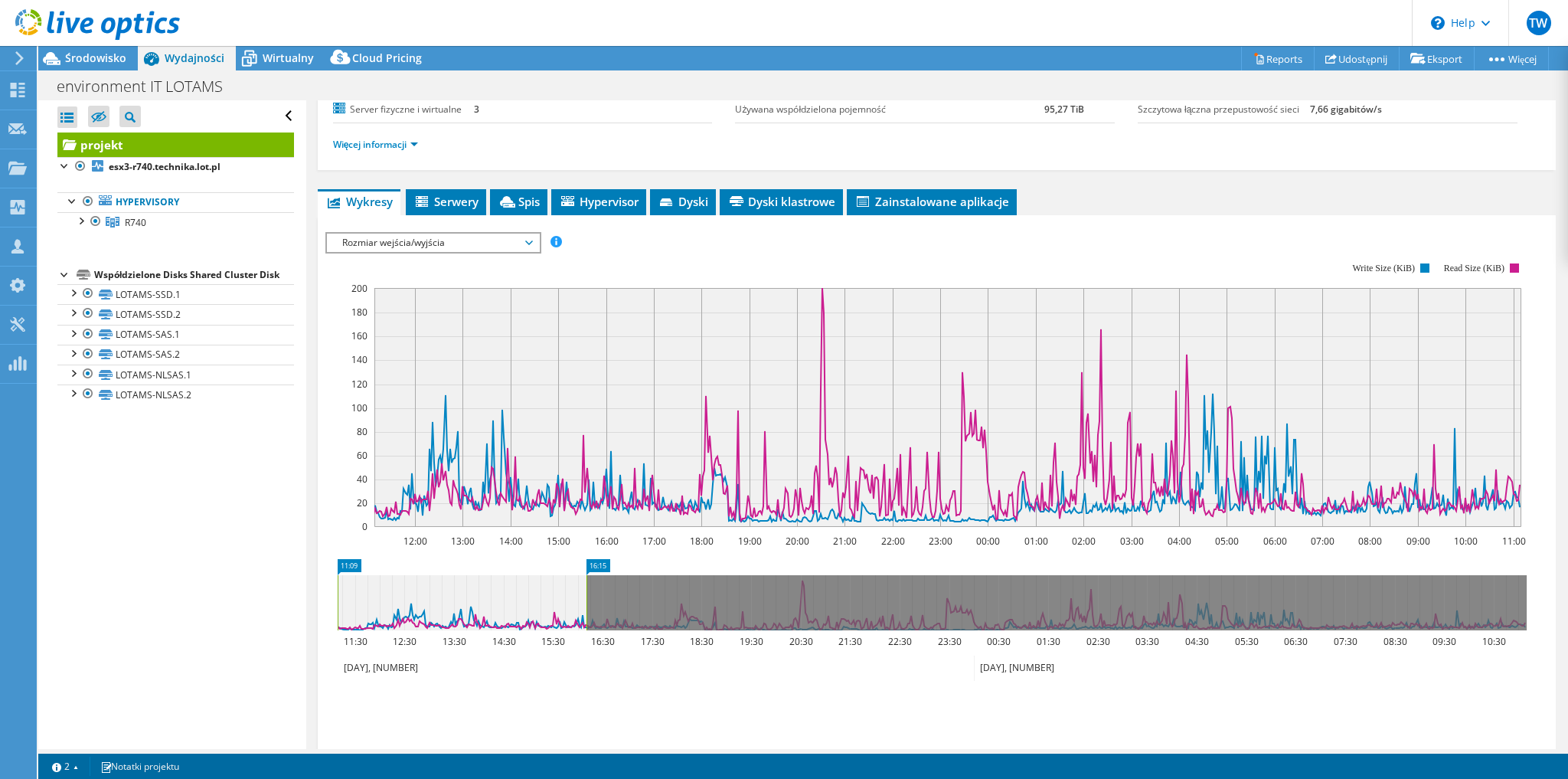 drag, startPoint x: 1527, startPoint y: 601, endPoint x: 588, endPoint y: 622, distance: 939.2348 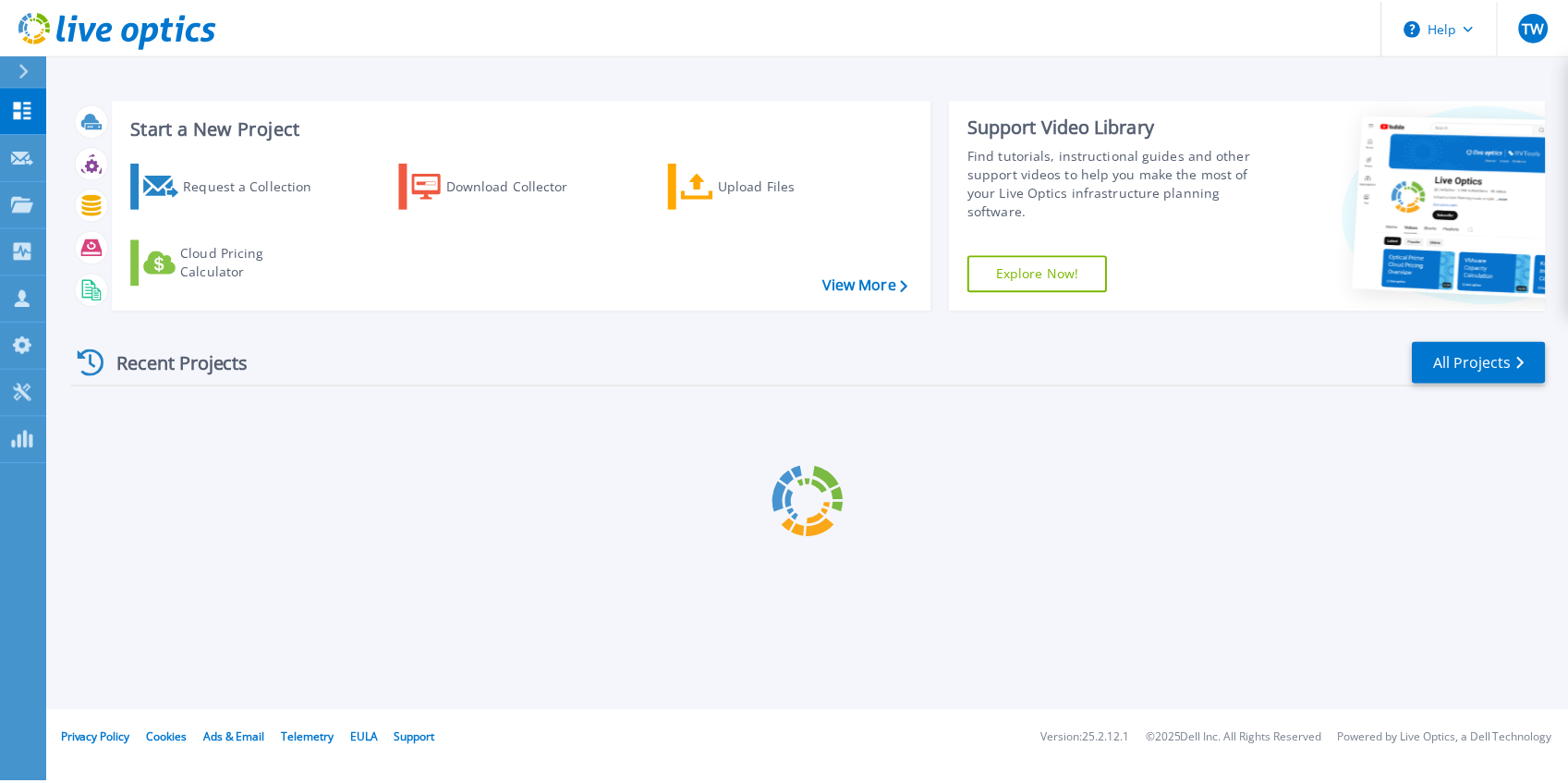 scroll, scrollTop: 0, scrollLeft: 0, axis: both 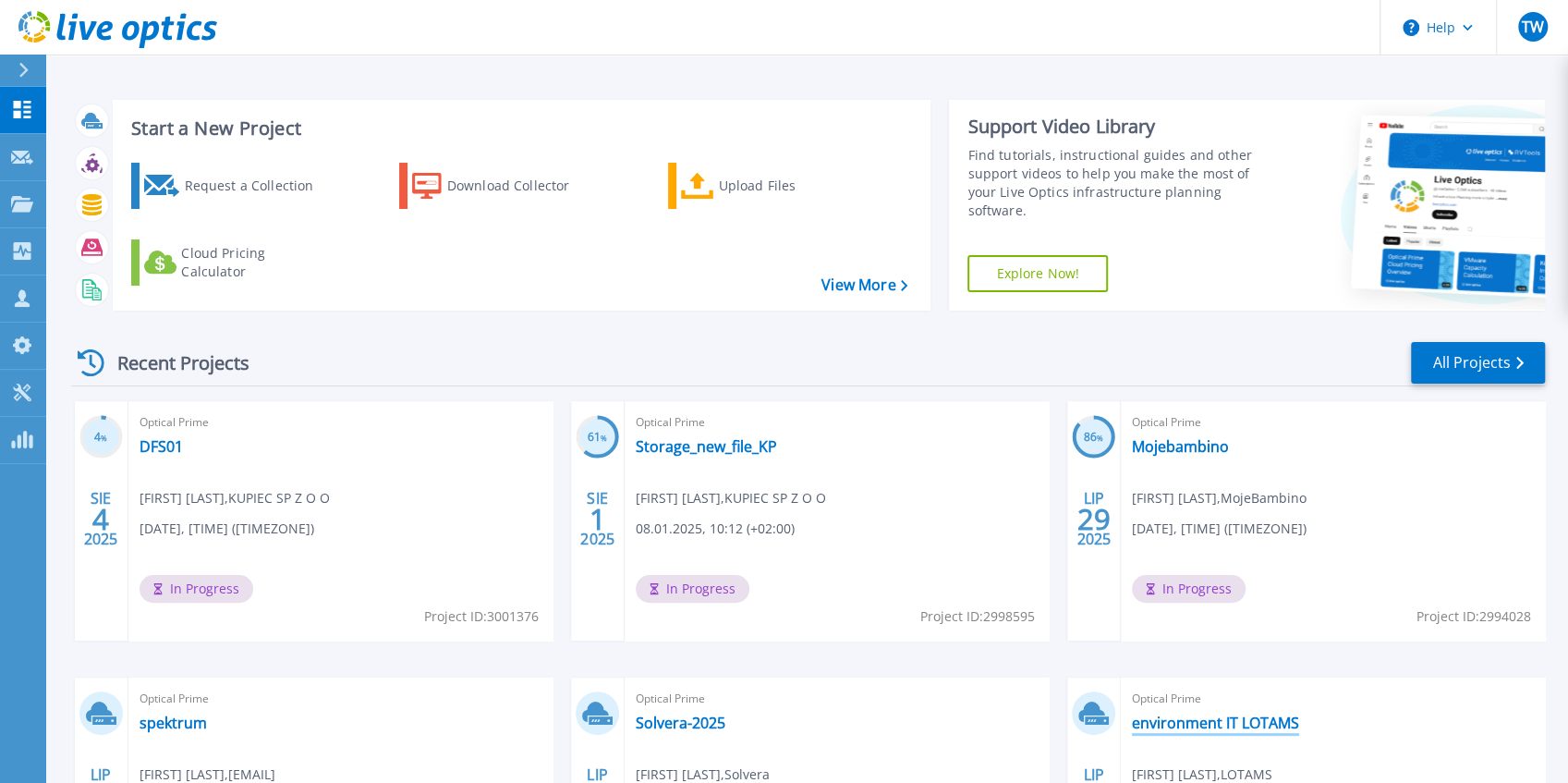 click on "environment IT LOTAMS" at bounding box center [1215, 723] 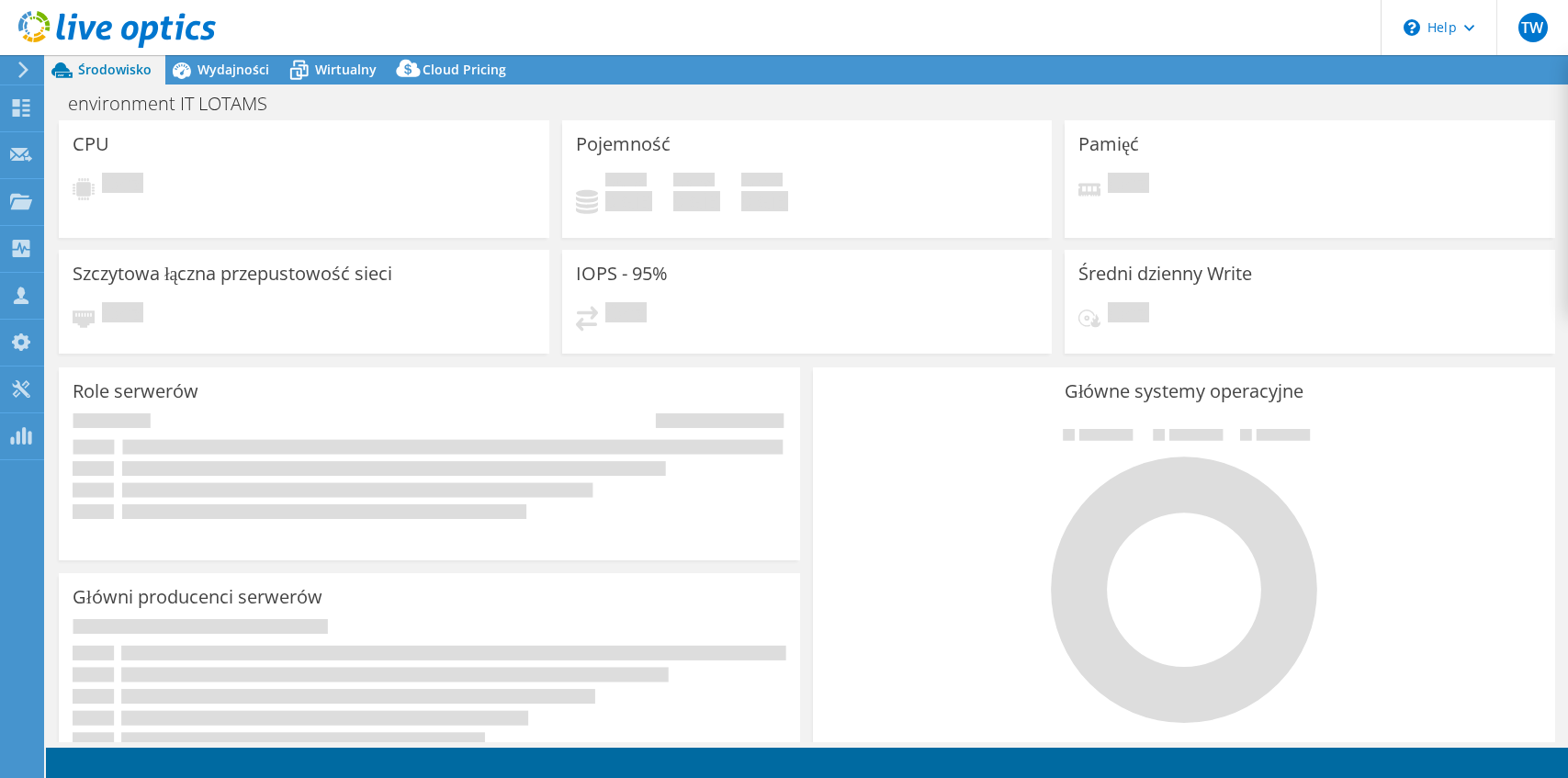 scroll, scrollTop: 0, scrollLeft: 0, axis: both 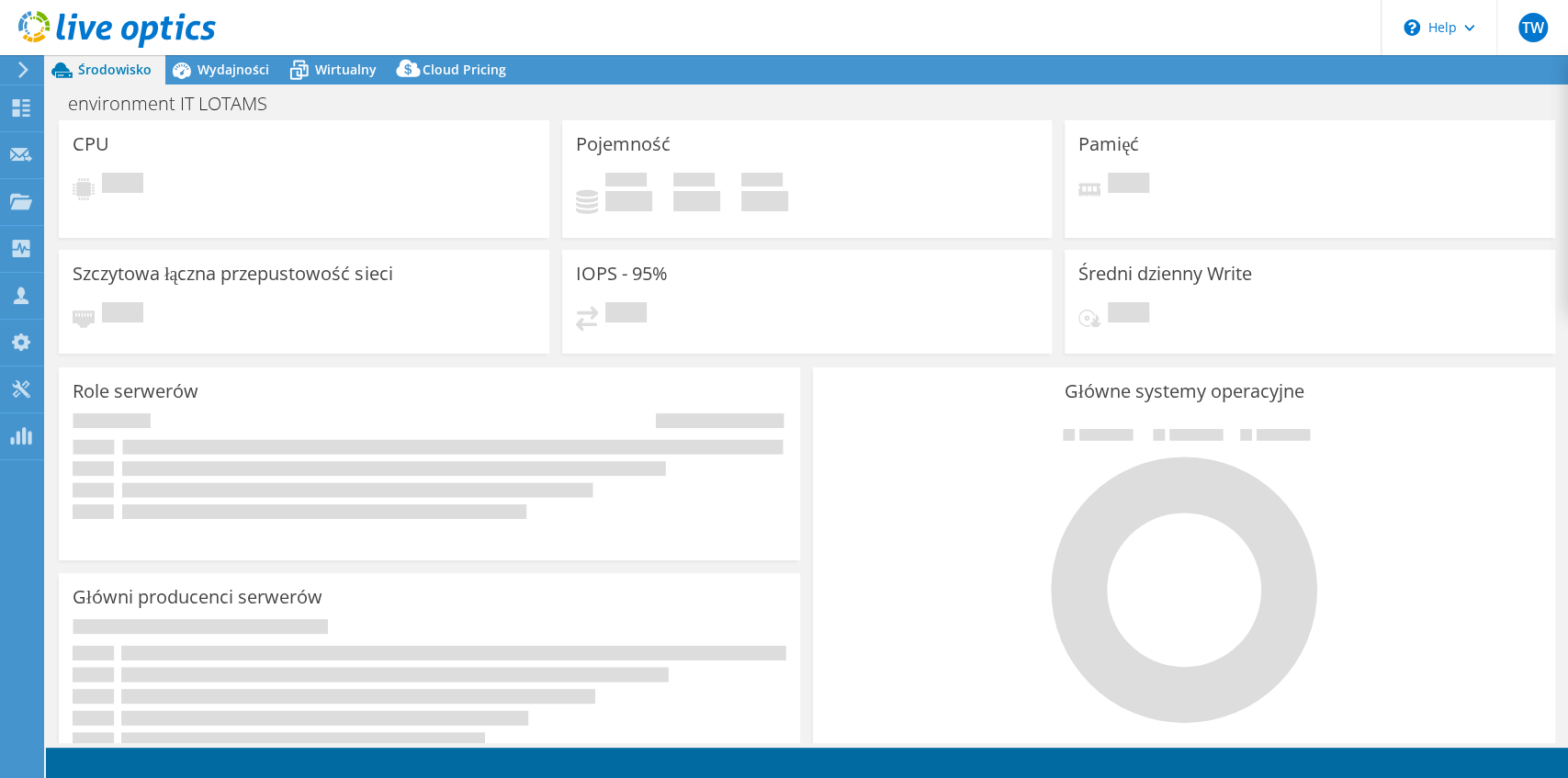 select on "USD" 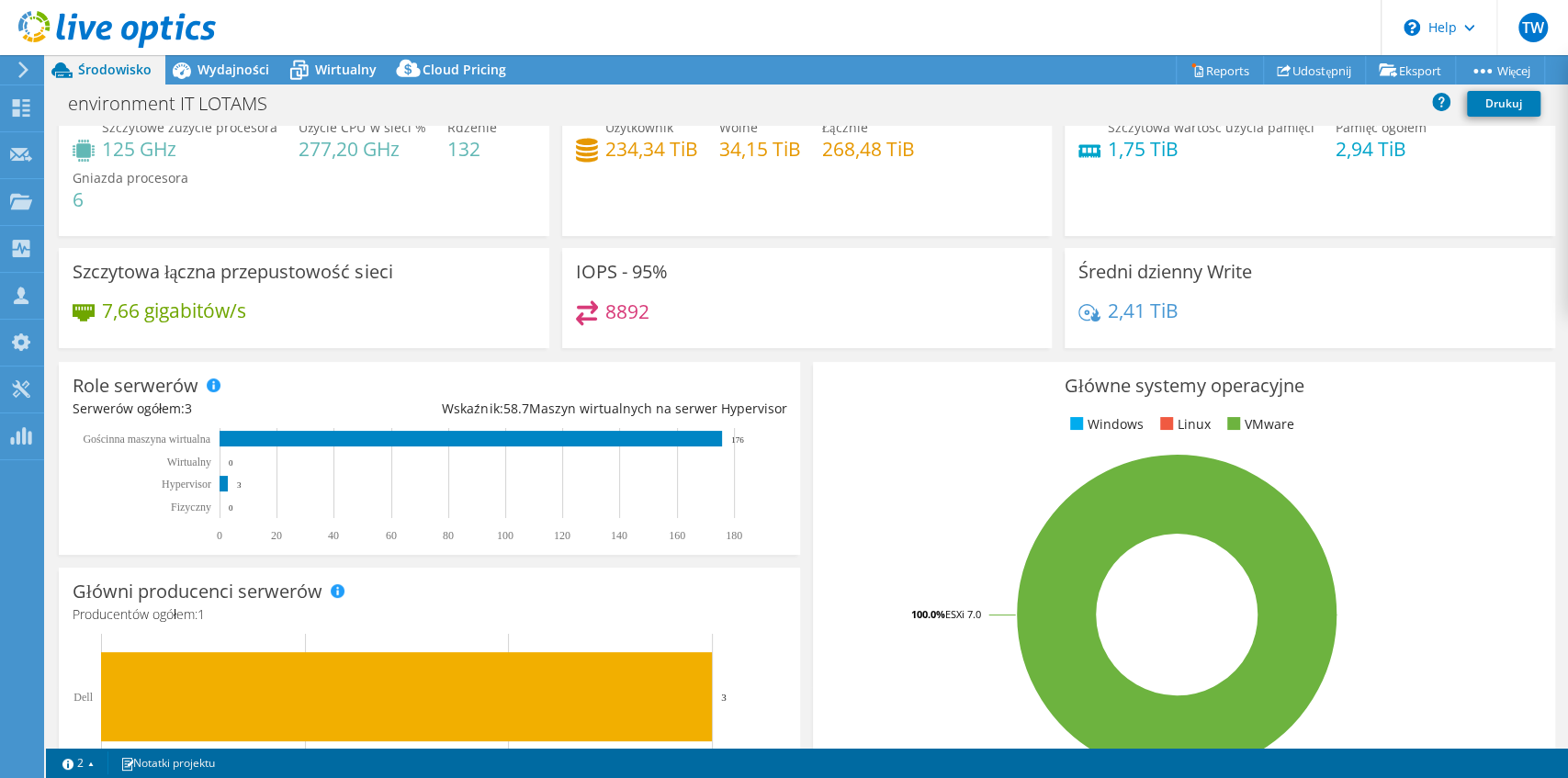 scroll, scrollTop: 122, scrollLeft: 0, axis: vertical 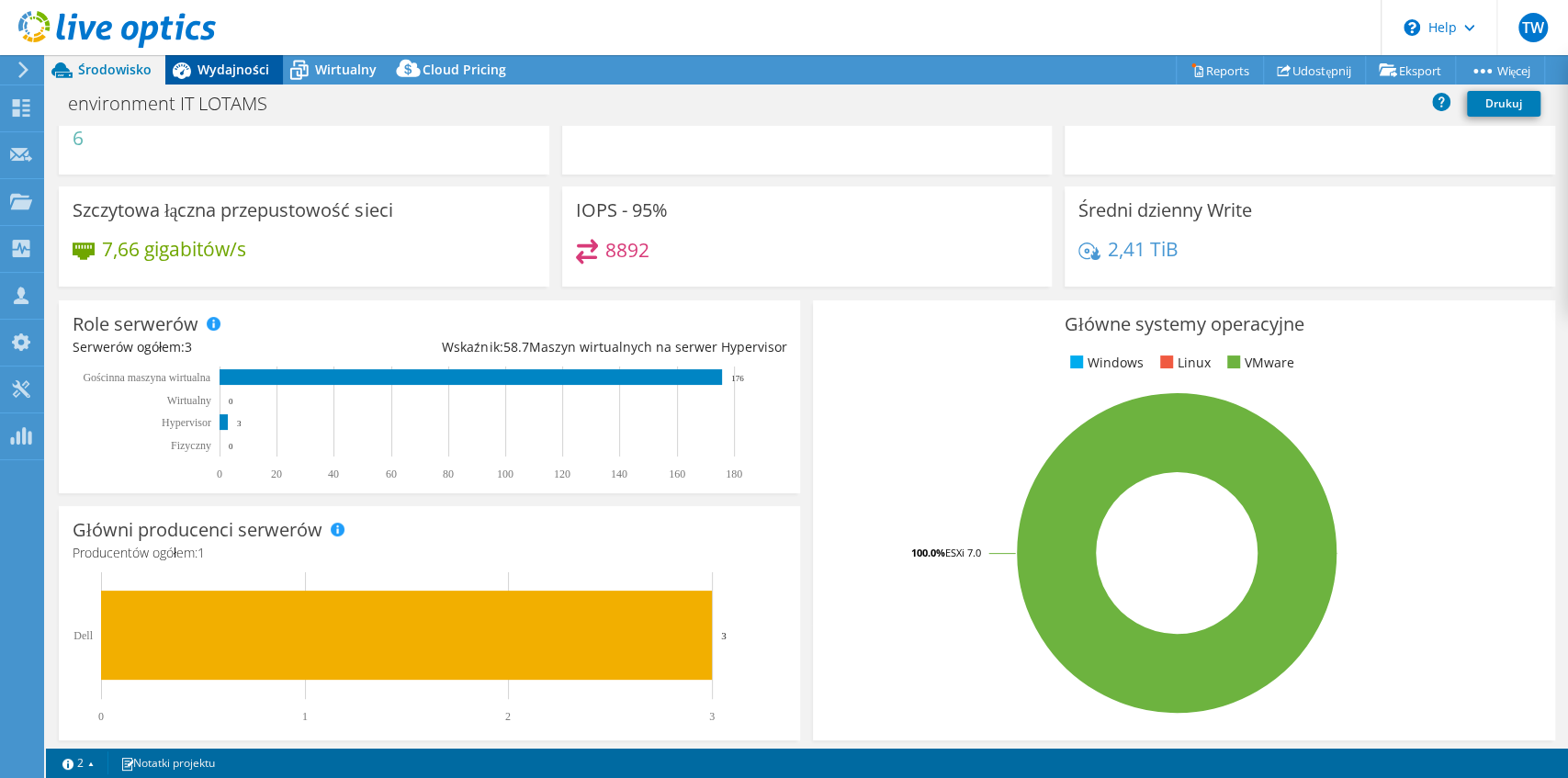 click on "Wydajności" at bounding box center [233, 69] 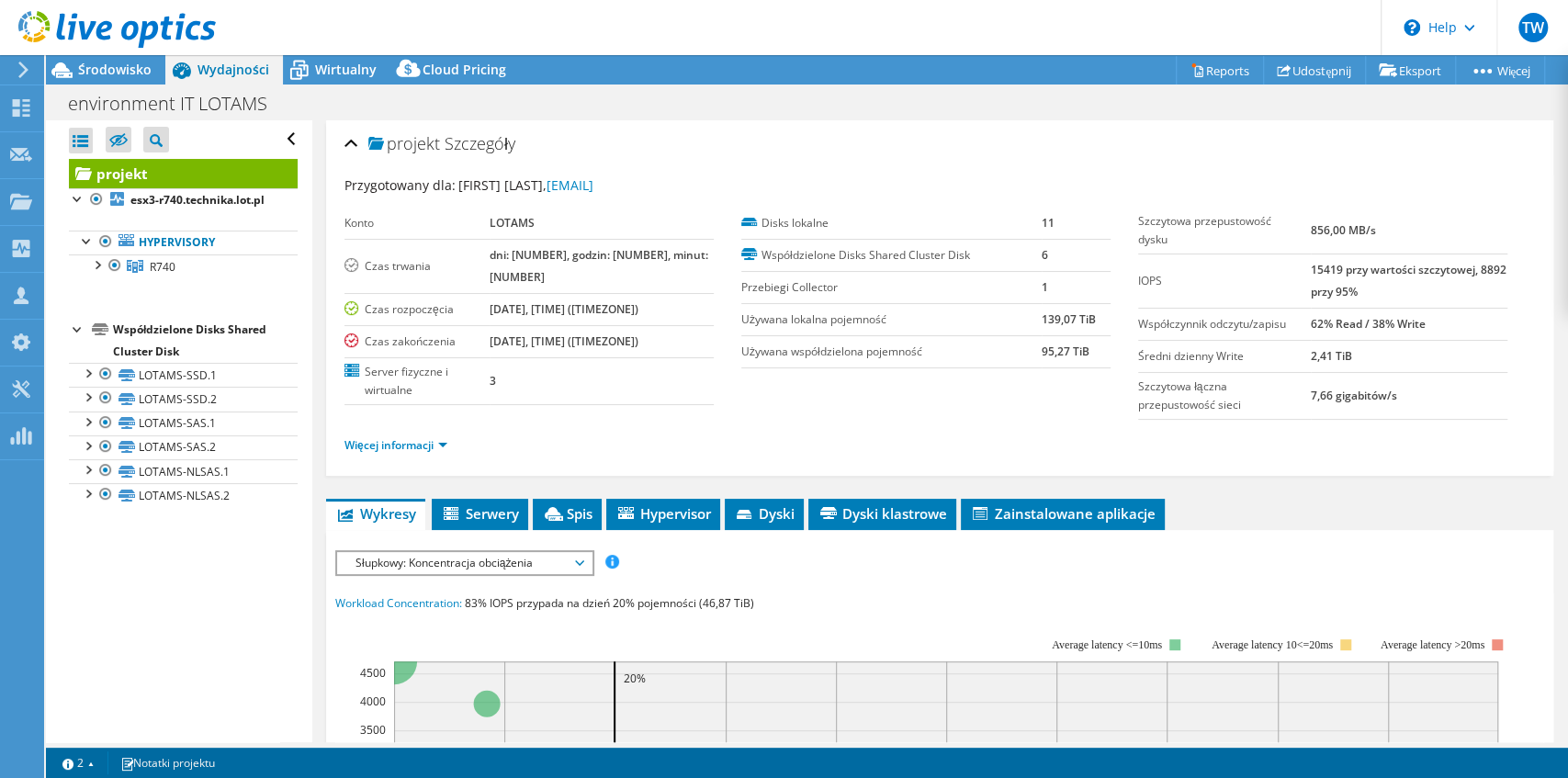 click on "Słupkowy: Koncentracja obciążenia" at bounding box center (464, 563) 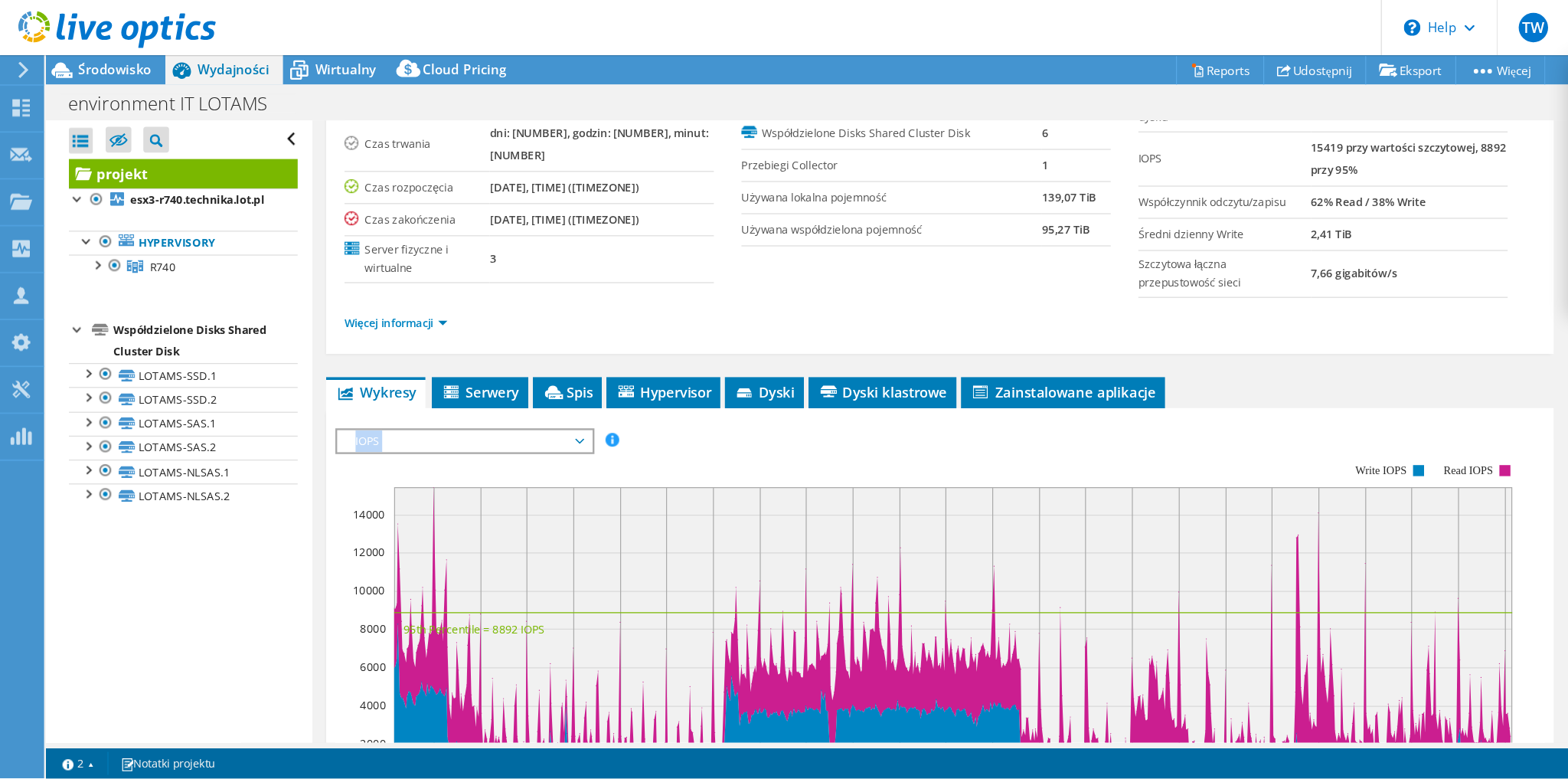 scroll, scrollTop: 102, scrollLeft: 0, axis: vertical 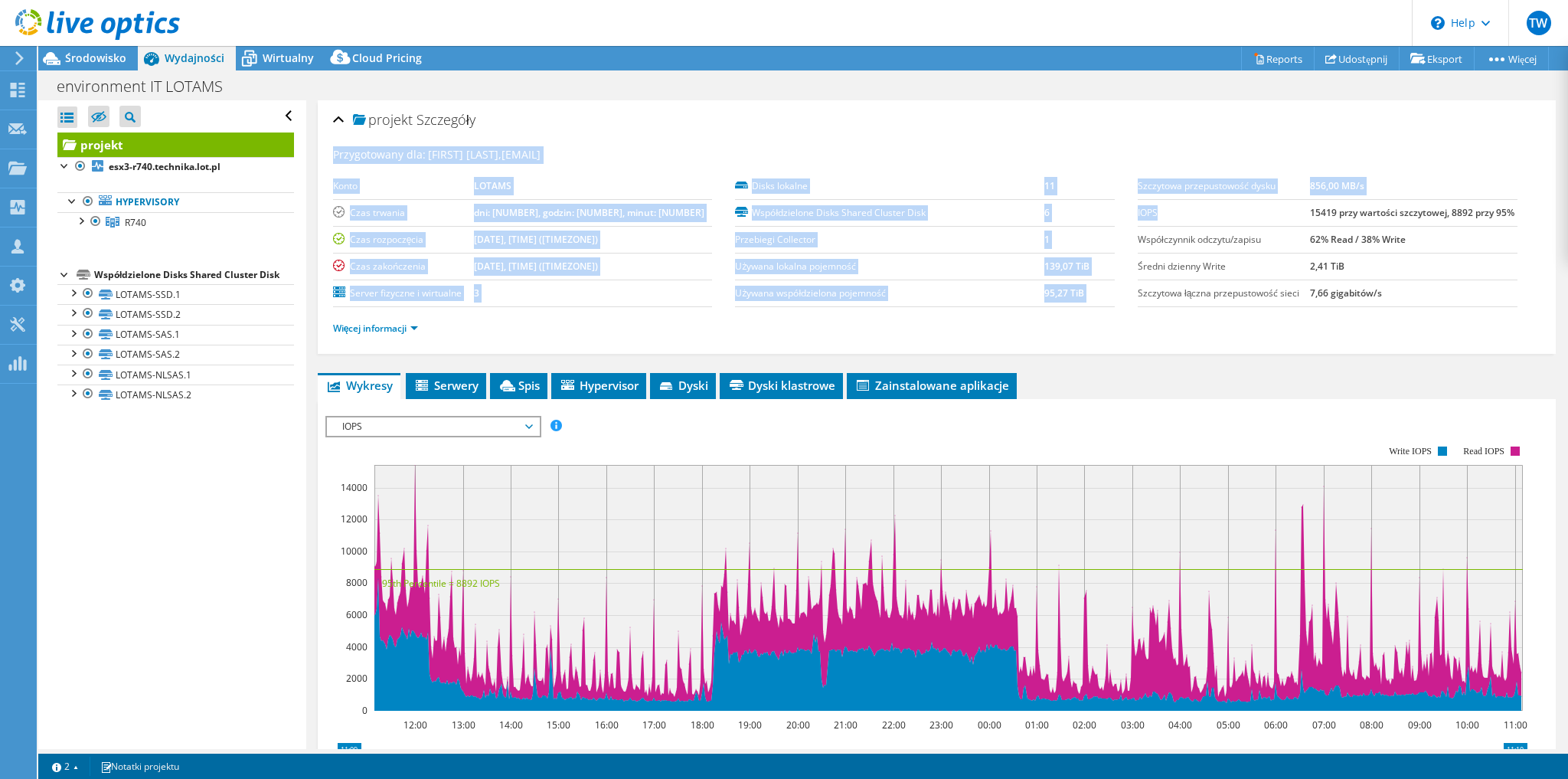 drag, startPoint x: 1301, startPoint y: 106, endPoint x: 1348, endPoint y: 108, distance: 47.04253 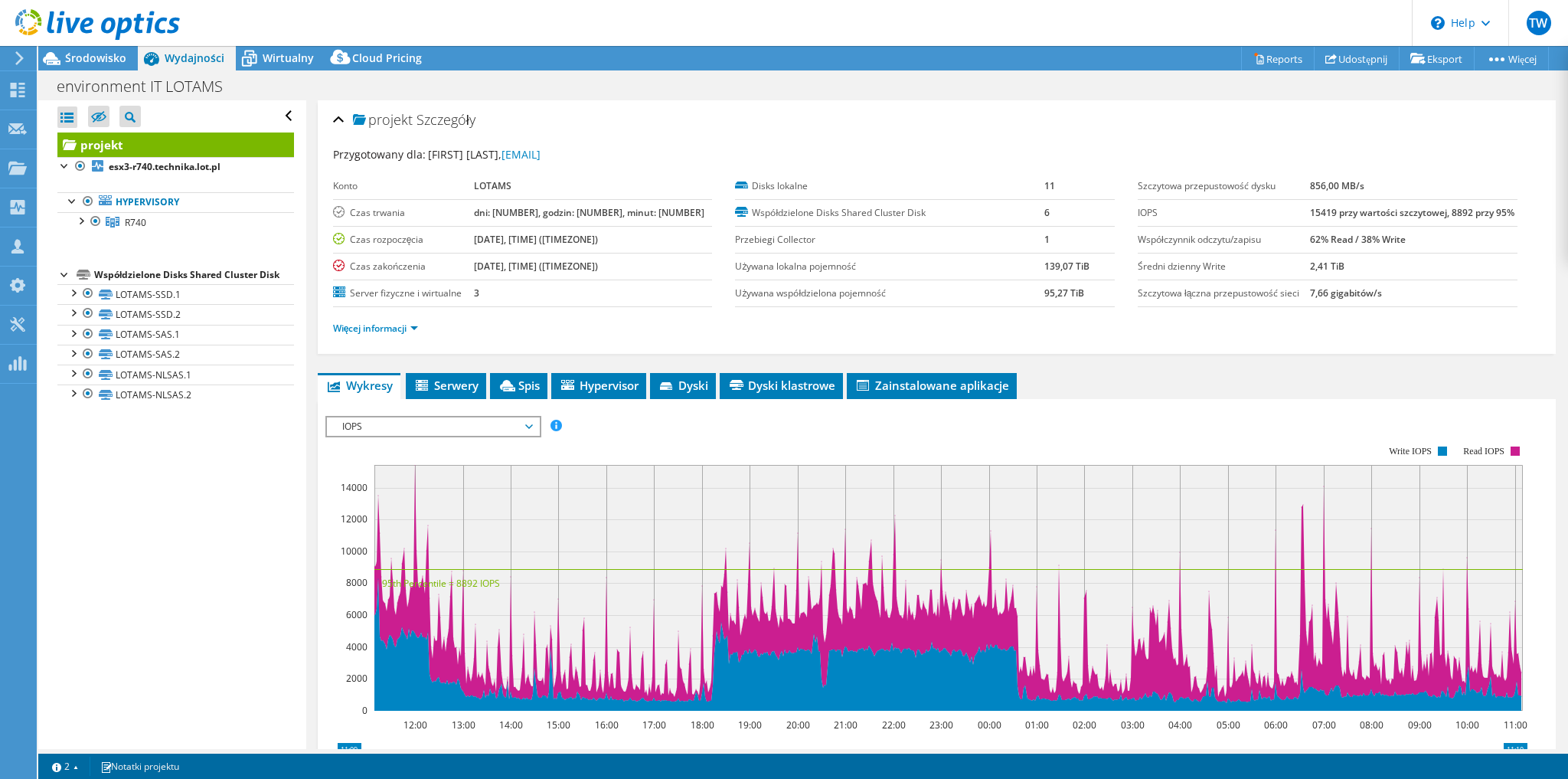 click on "15419 przy wartości szczytowej, 8892 przy 95%" at bounding box center (1412, 212) 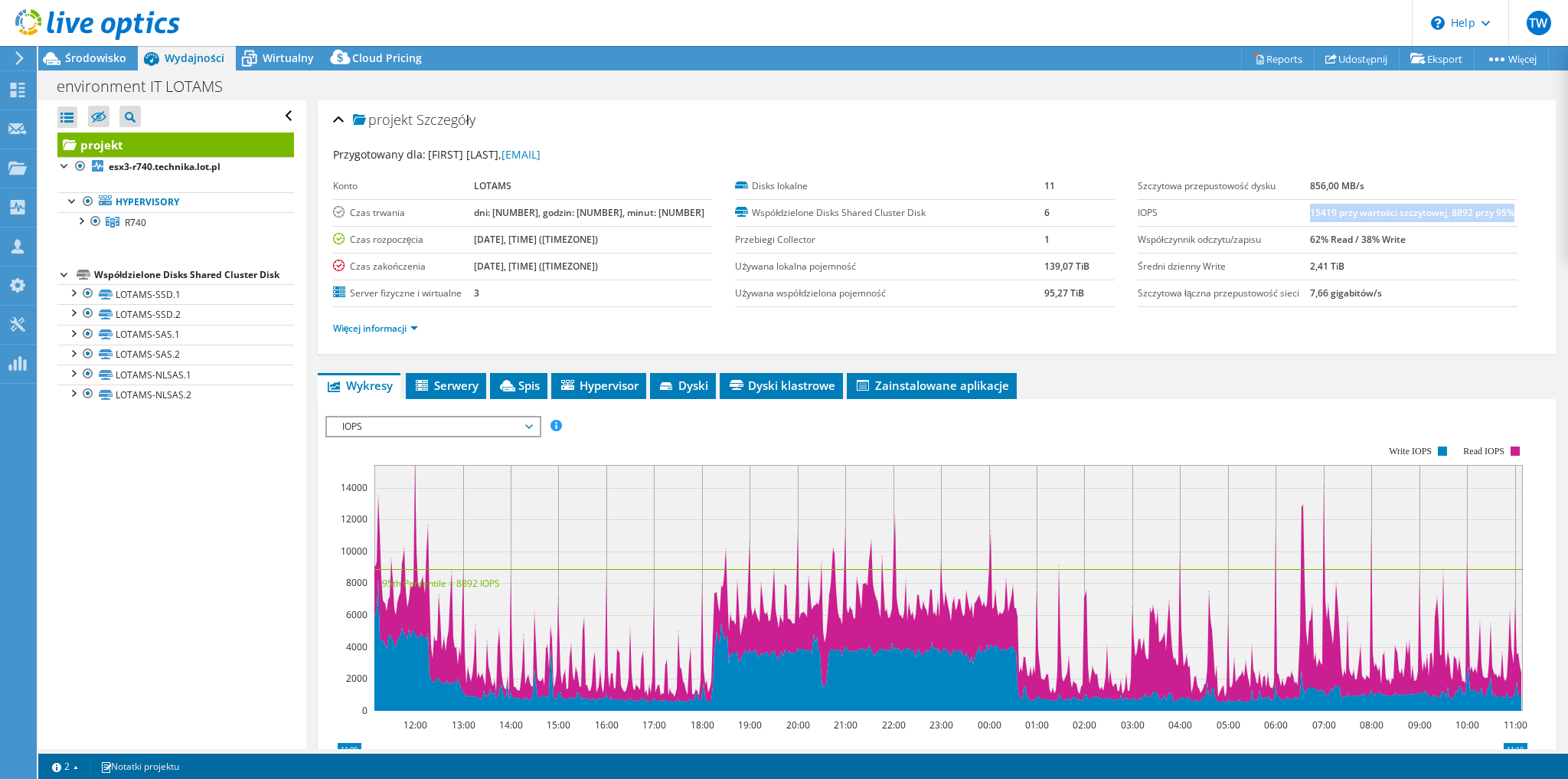 drag, startPoint x: 1302, startPoint y: 208, endPoint x: 1507, endPoint y: 200, distance: 205.15604 